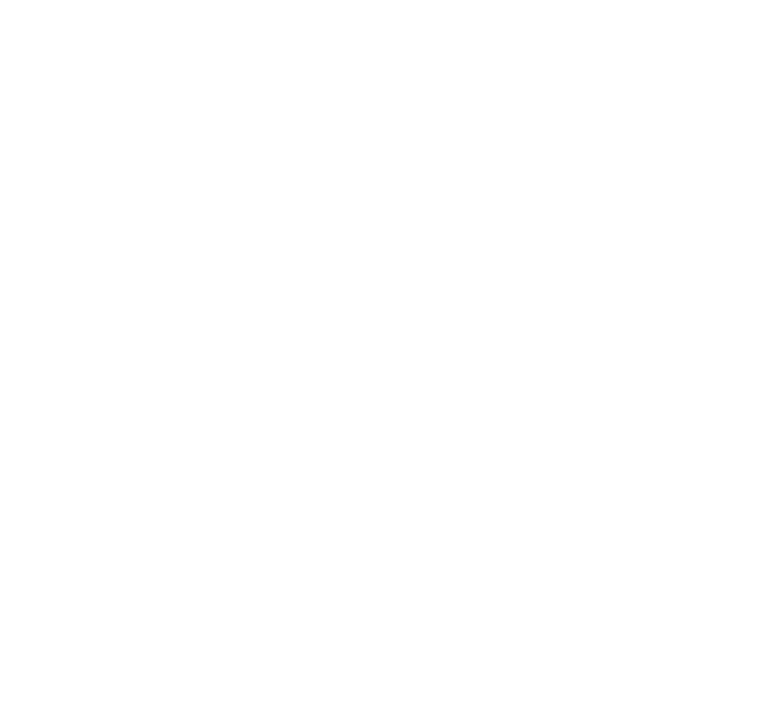 scroll, scrollTop: 0, scrollLeft: 0, axis: both 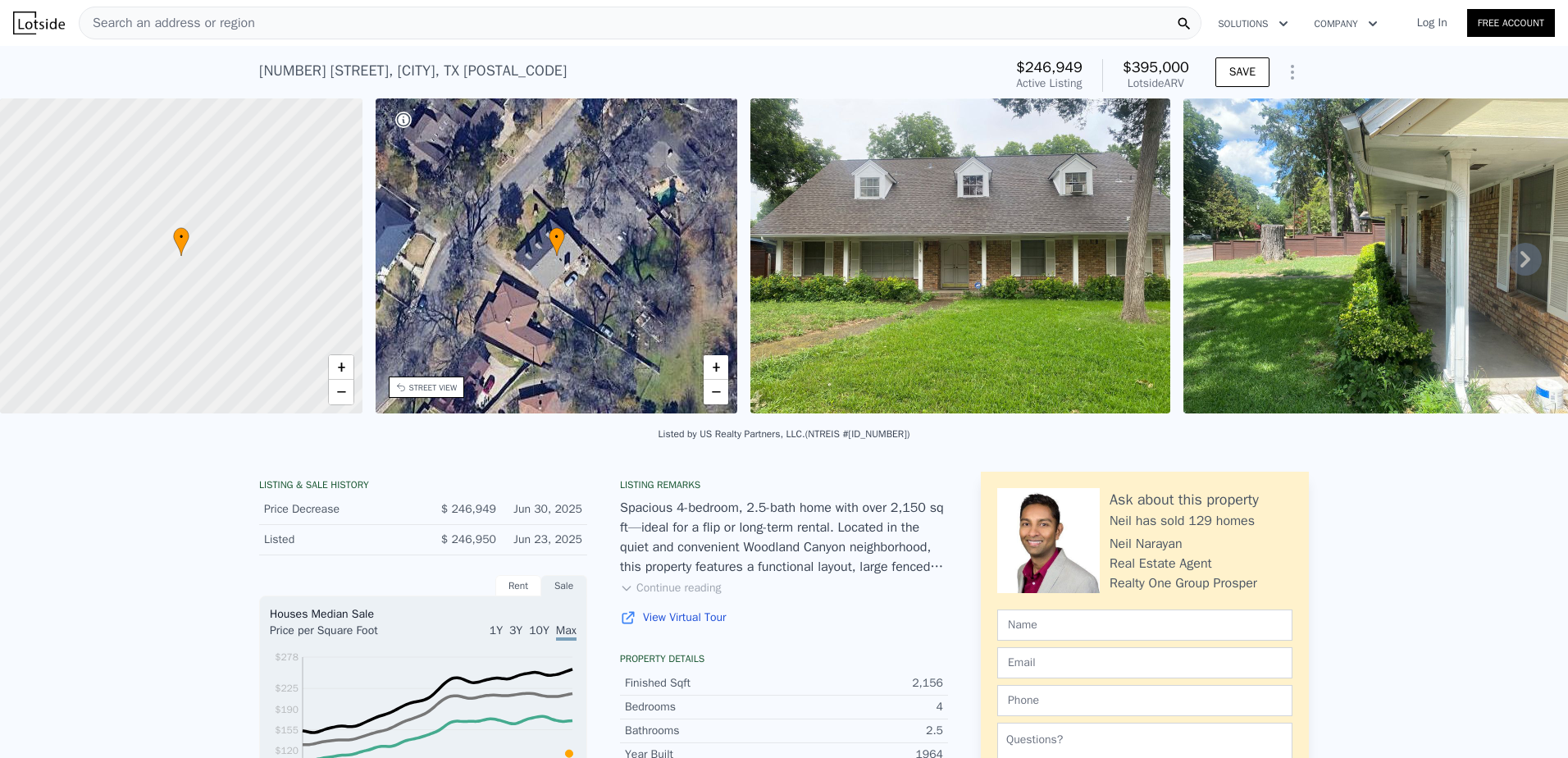 click 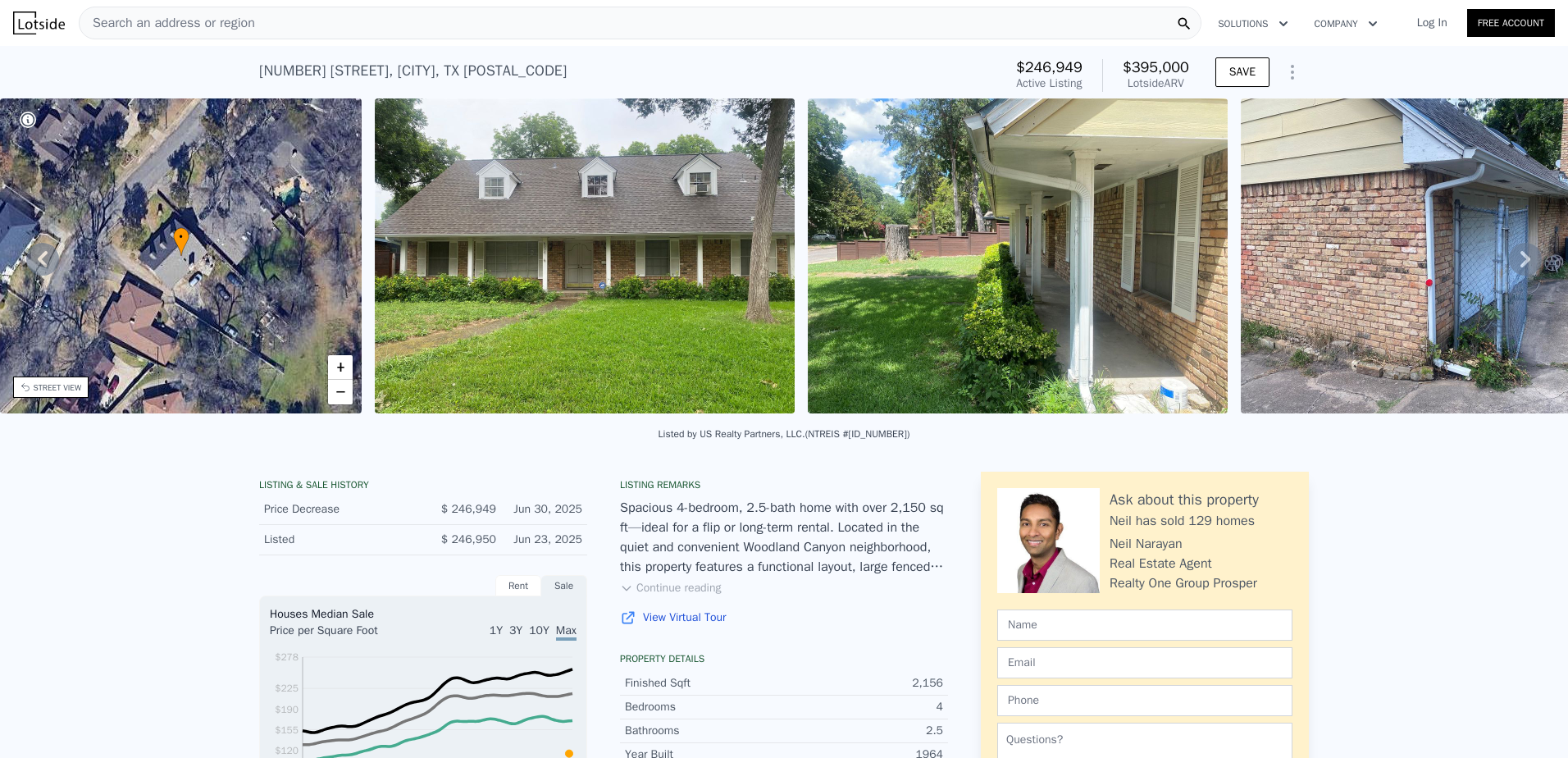click 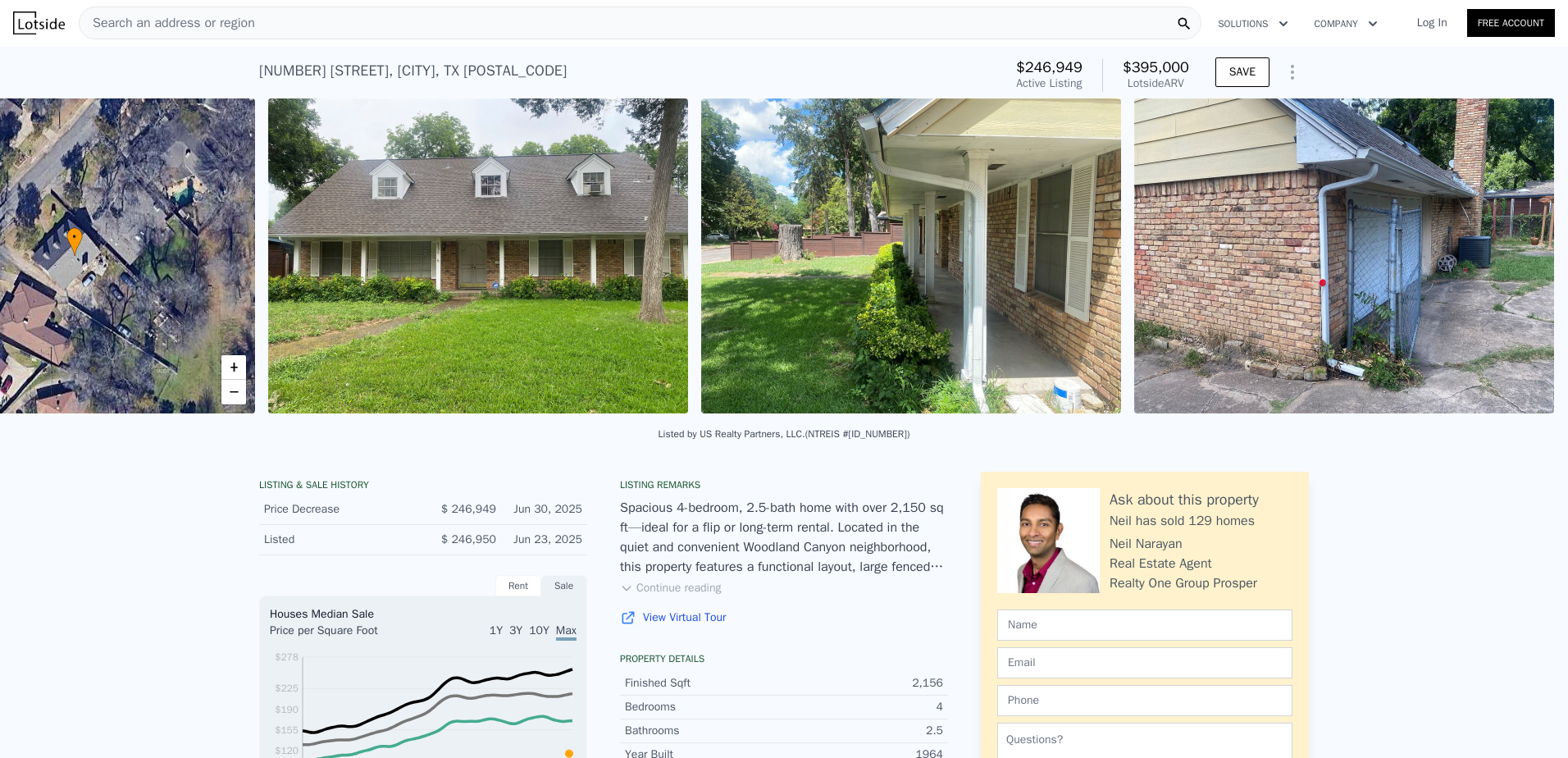click on "•
+ −
•
+ − STREET VIEW Loading...   SATELLITE VIEW" at bounding box center [784, 258] 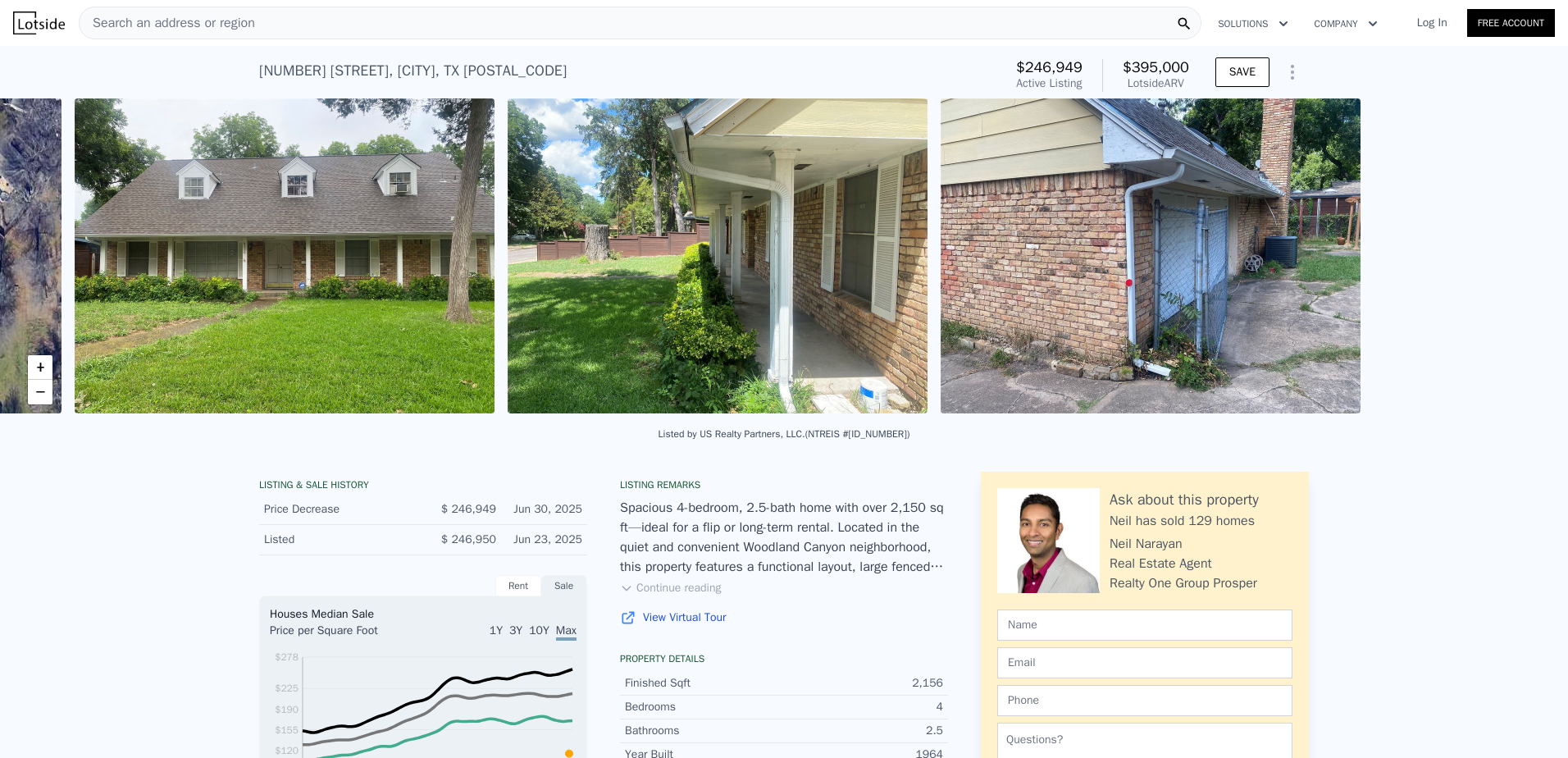 scroll, scrollTop: 0, scrollLeft: 750, axis: horizontal 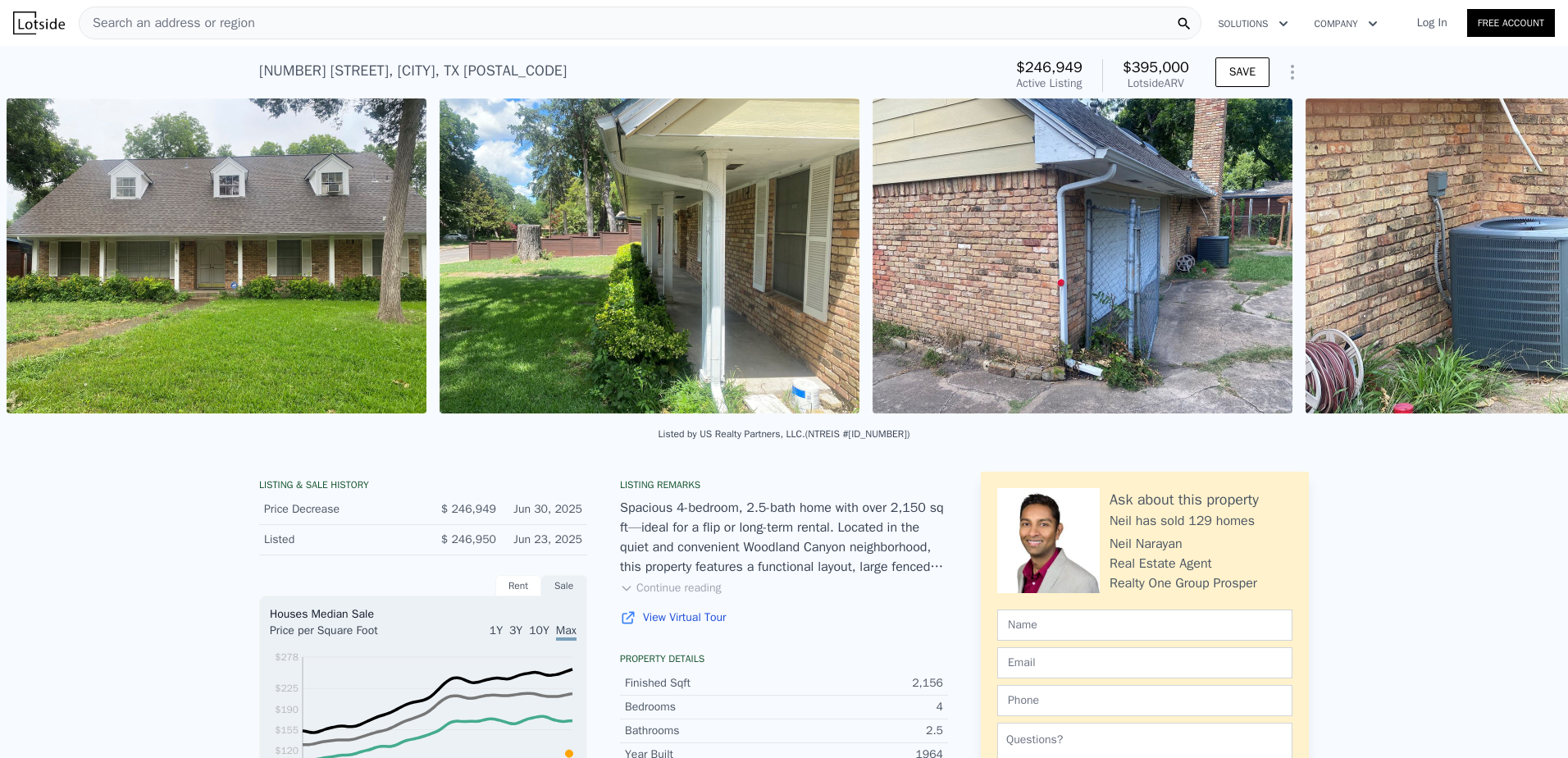 click at bounding box center [1516, 256] 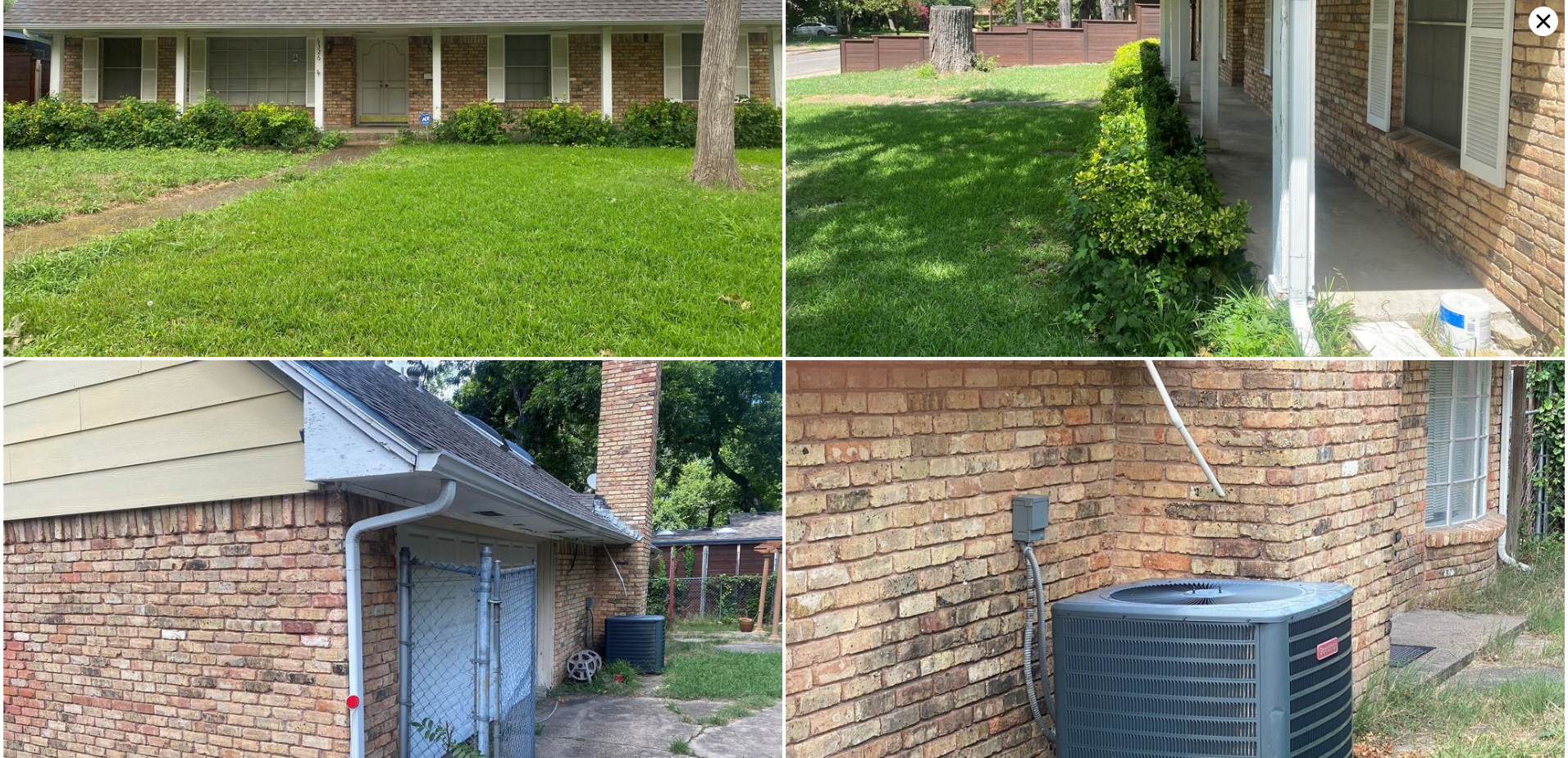 scroll, scrollTop: 0, scrollLeft: 0, axis: both 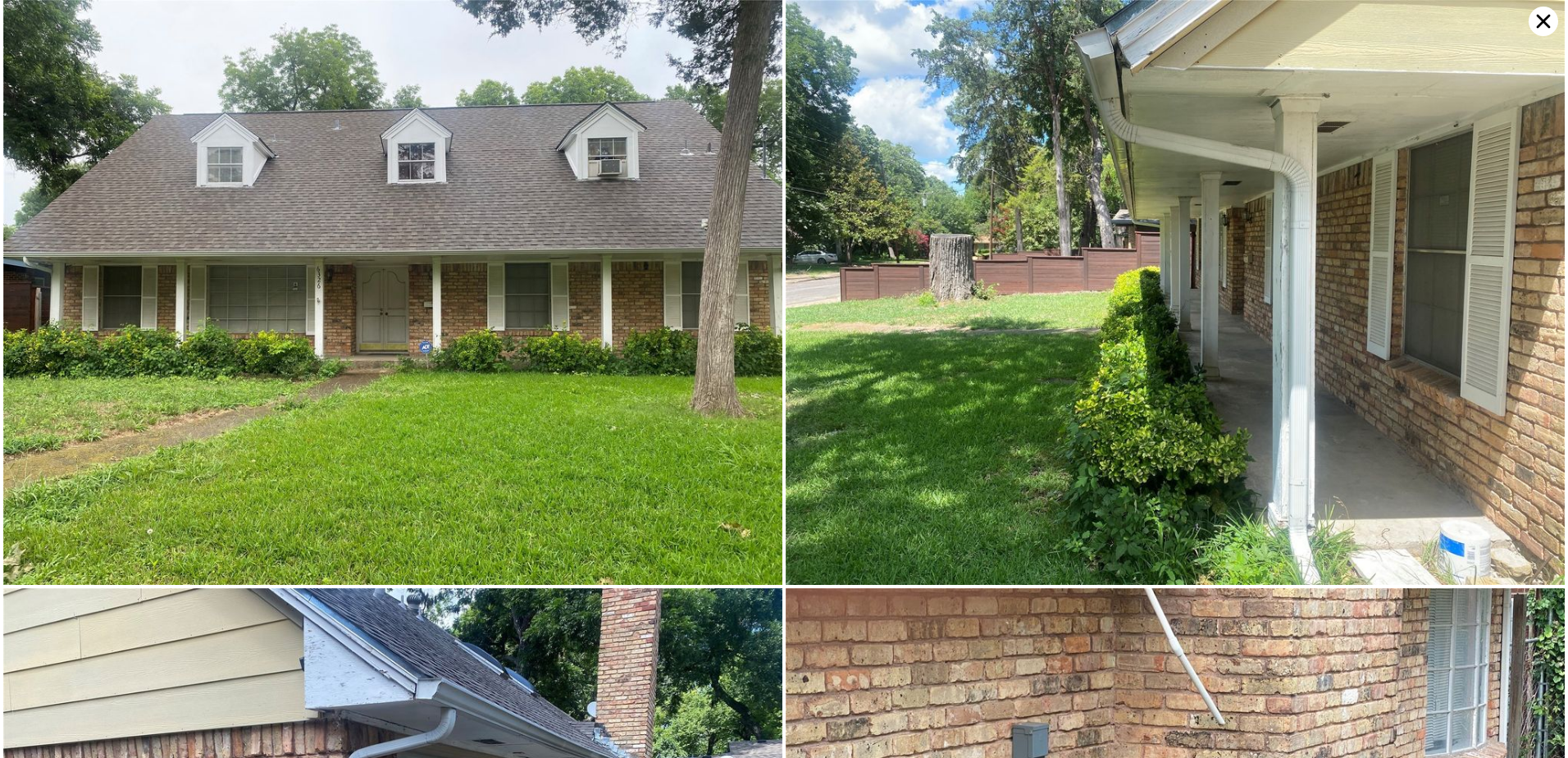 click 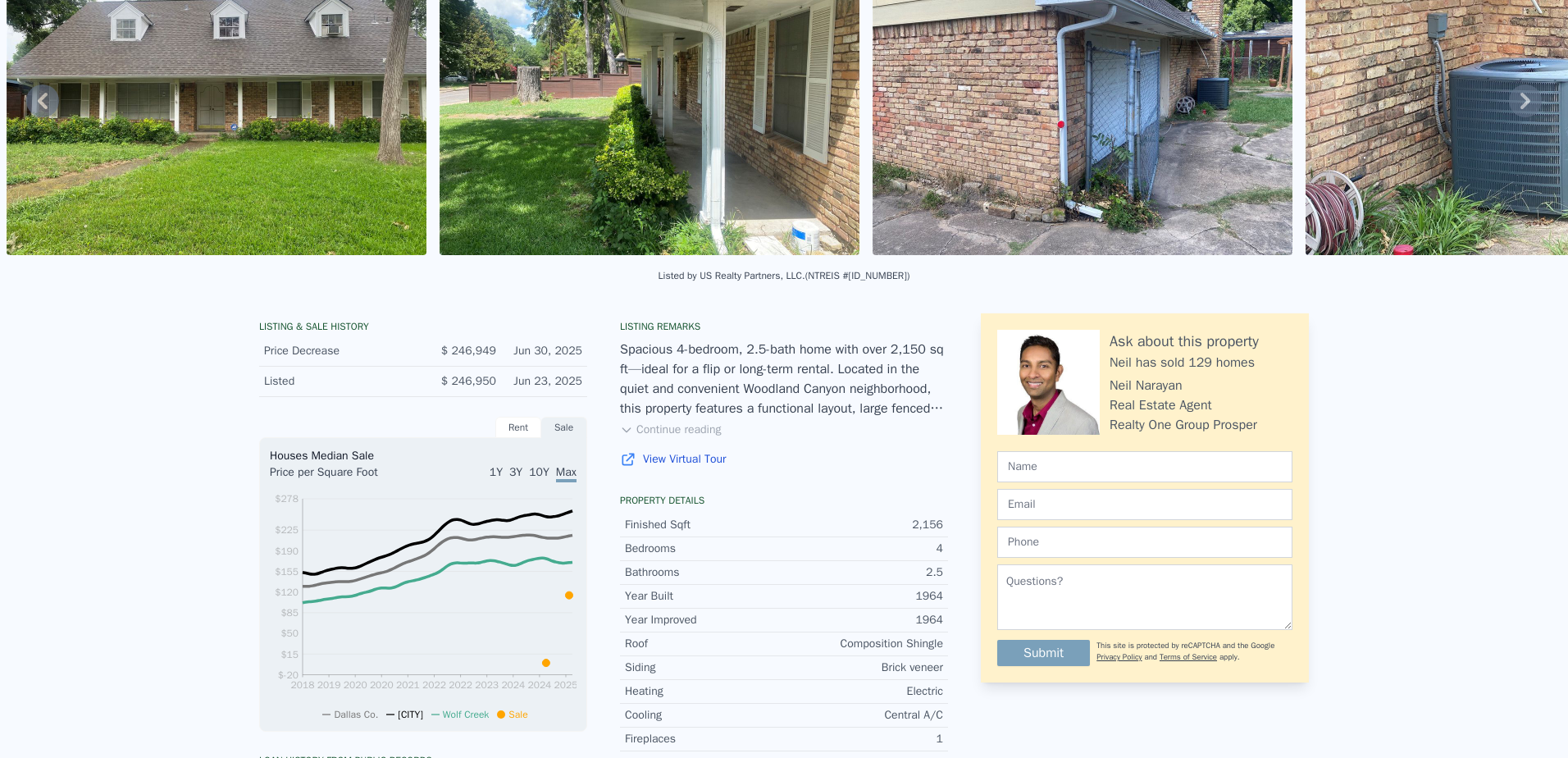 scroll, scrollTop: 0, scrollLeft: 0, axis: both 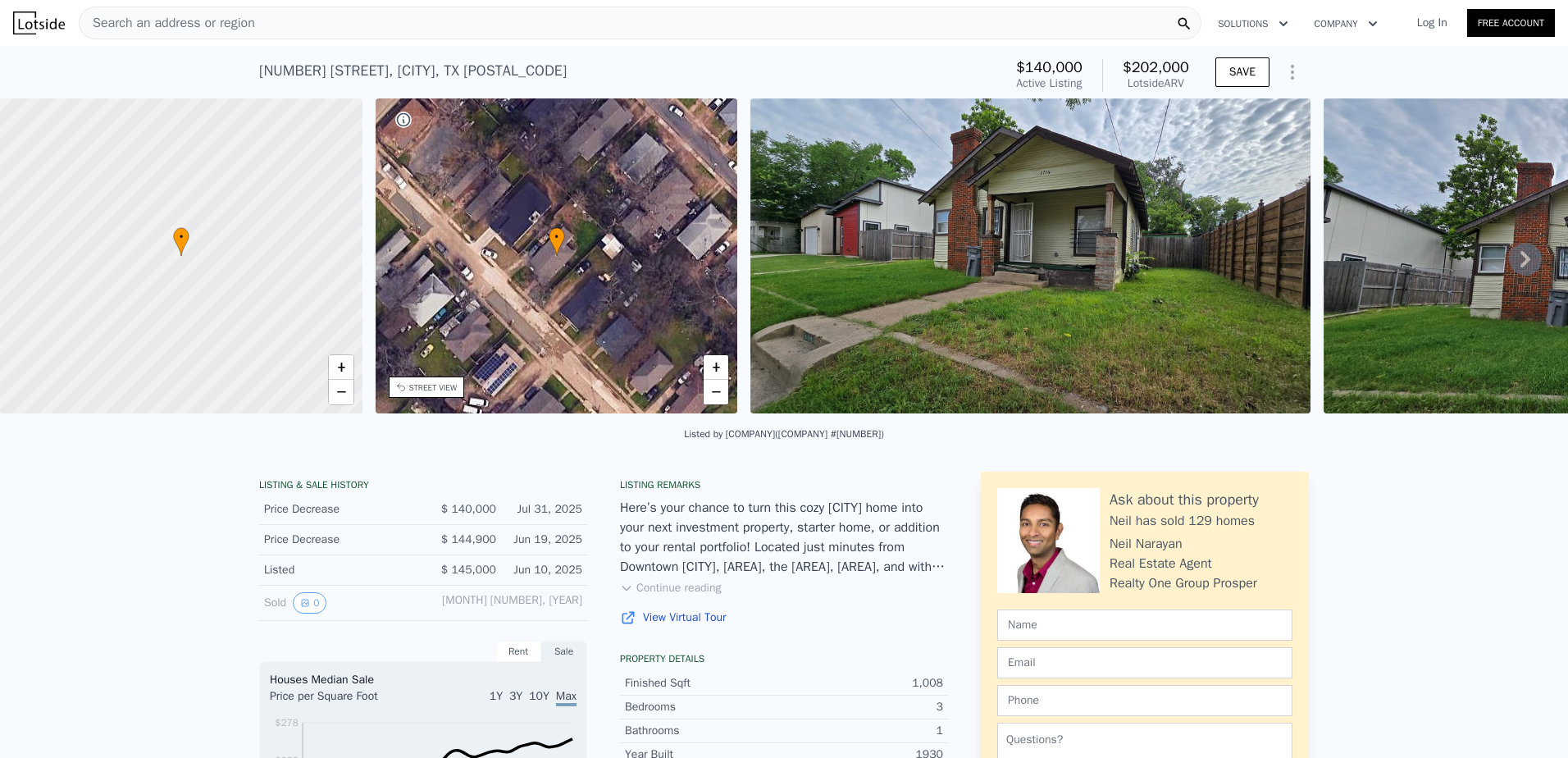 click 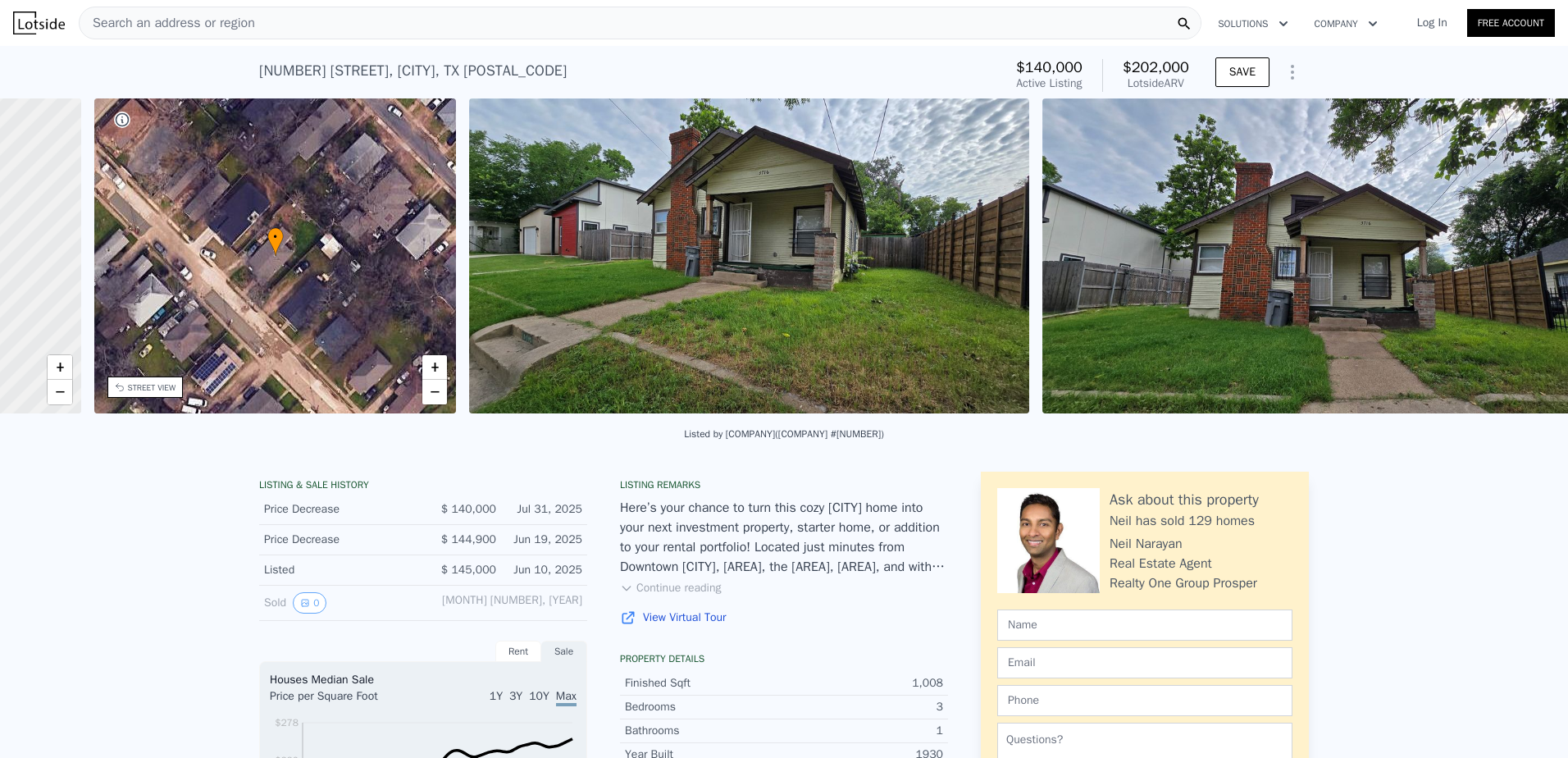 scroll, scrollTop: 0, scrollLeft: 382, axis: horizontal 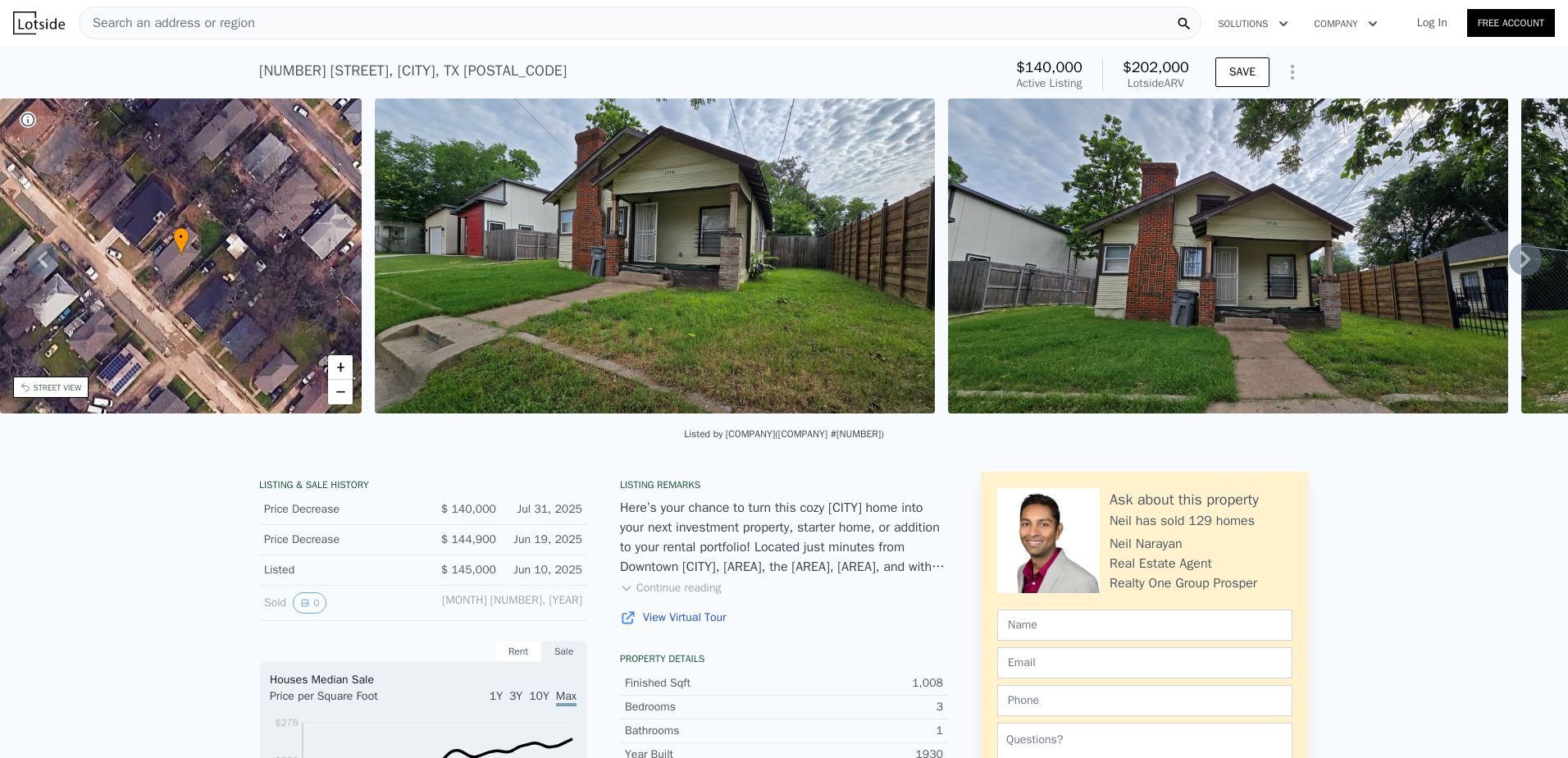 click 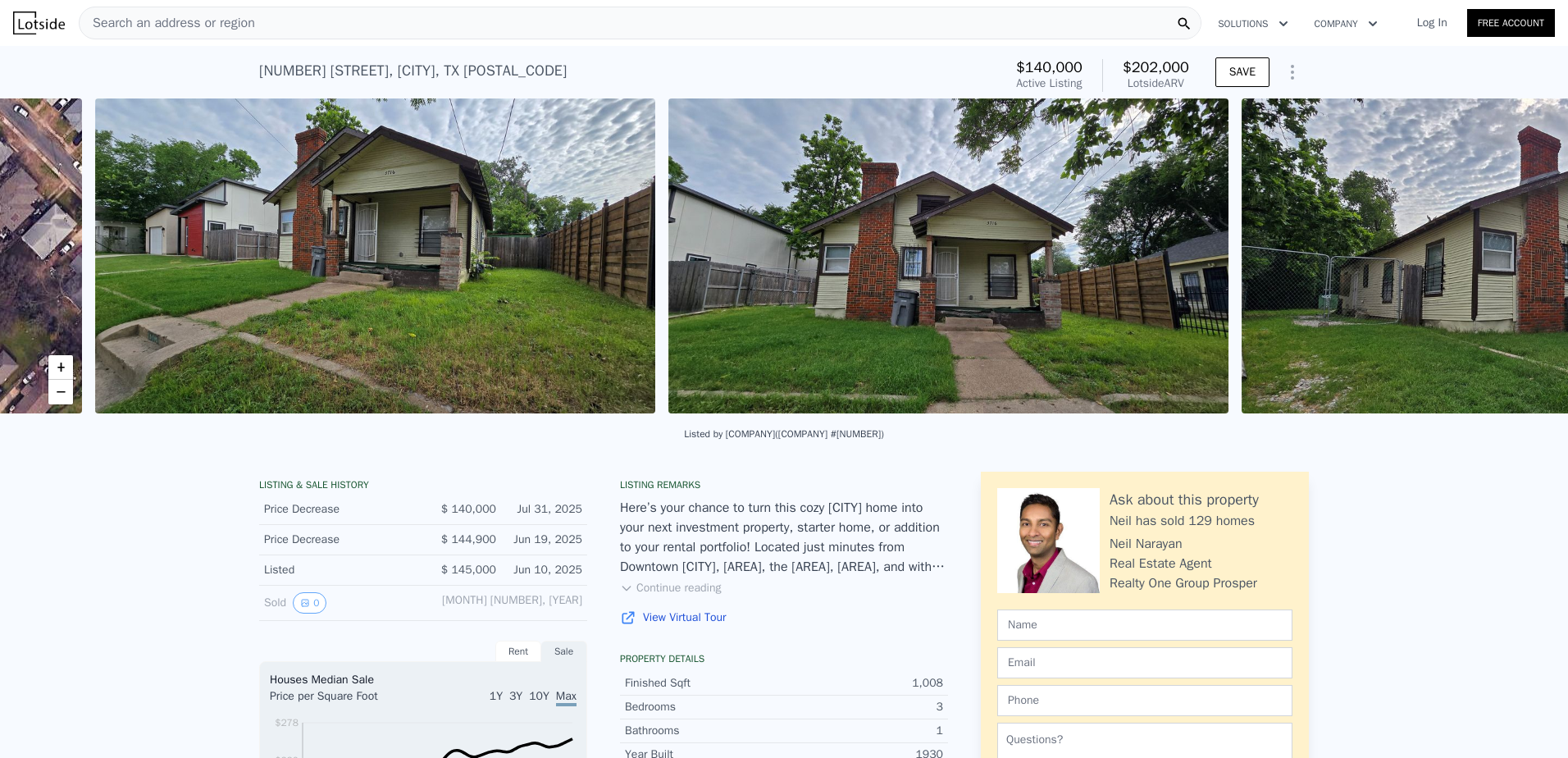scroll, scrollTop: 0, scrollLeft: 750, axis: horizontal 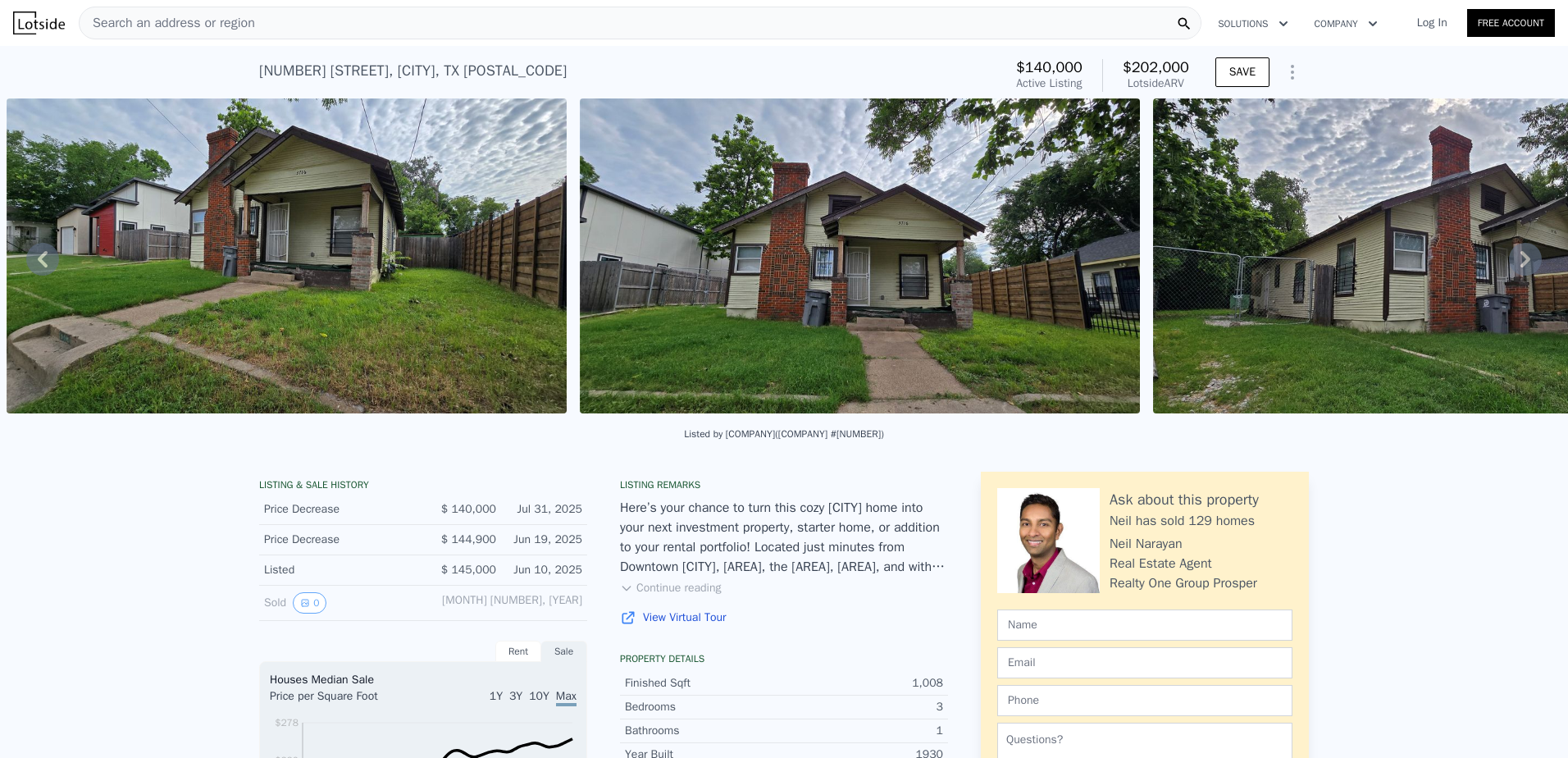 click 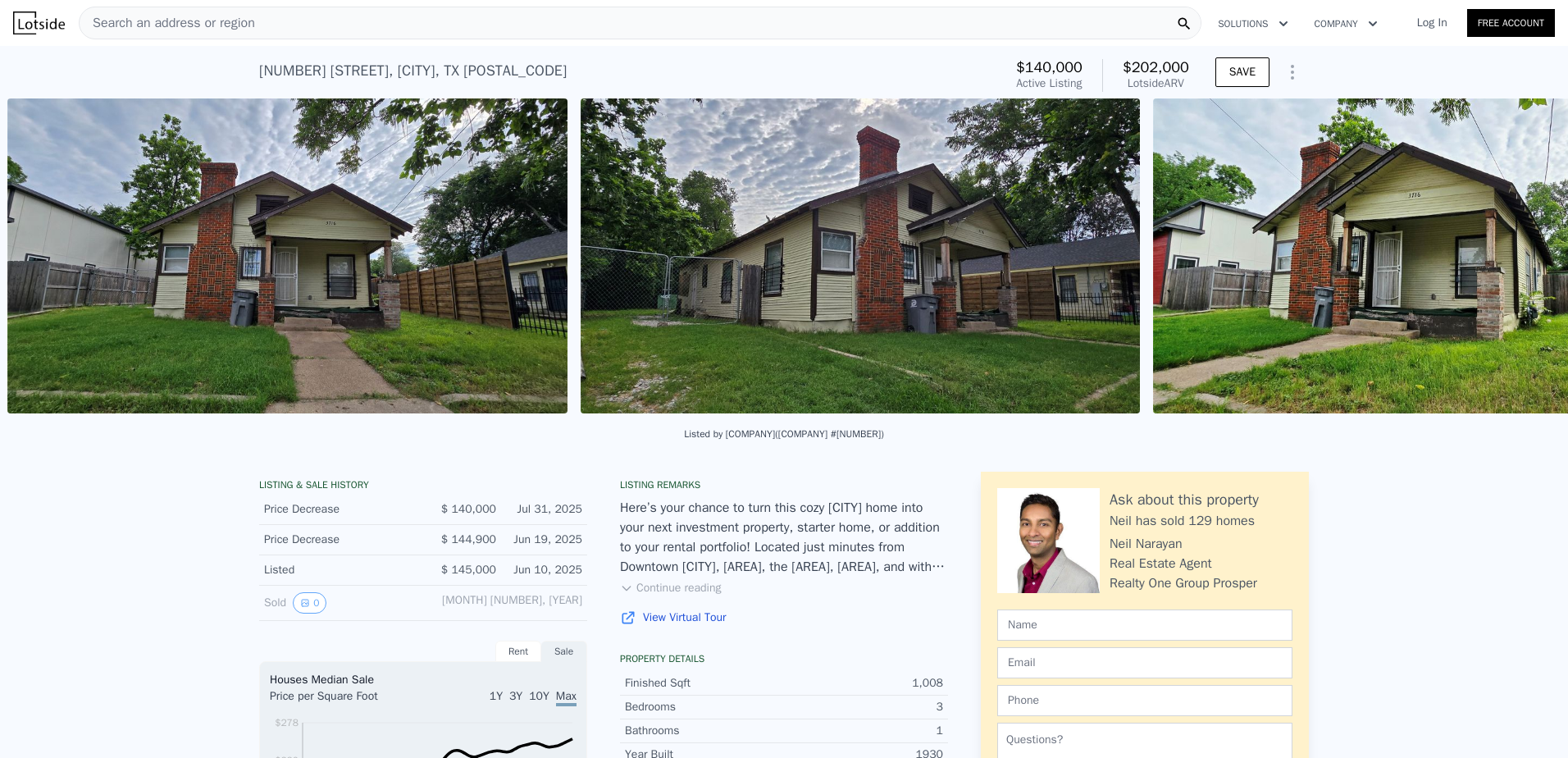 scroll, scrollTop: 0, scrollLeft: 1324, axis: horizontal 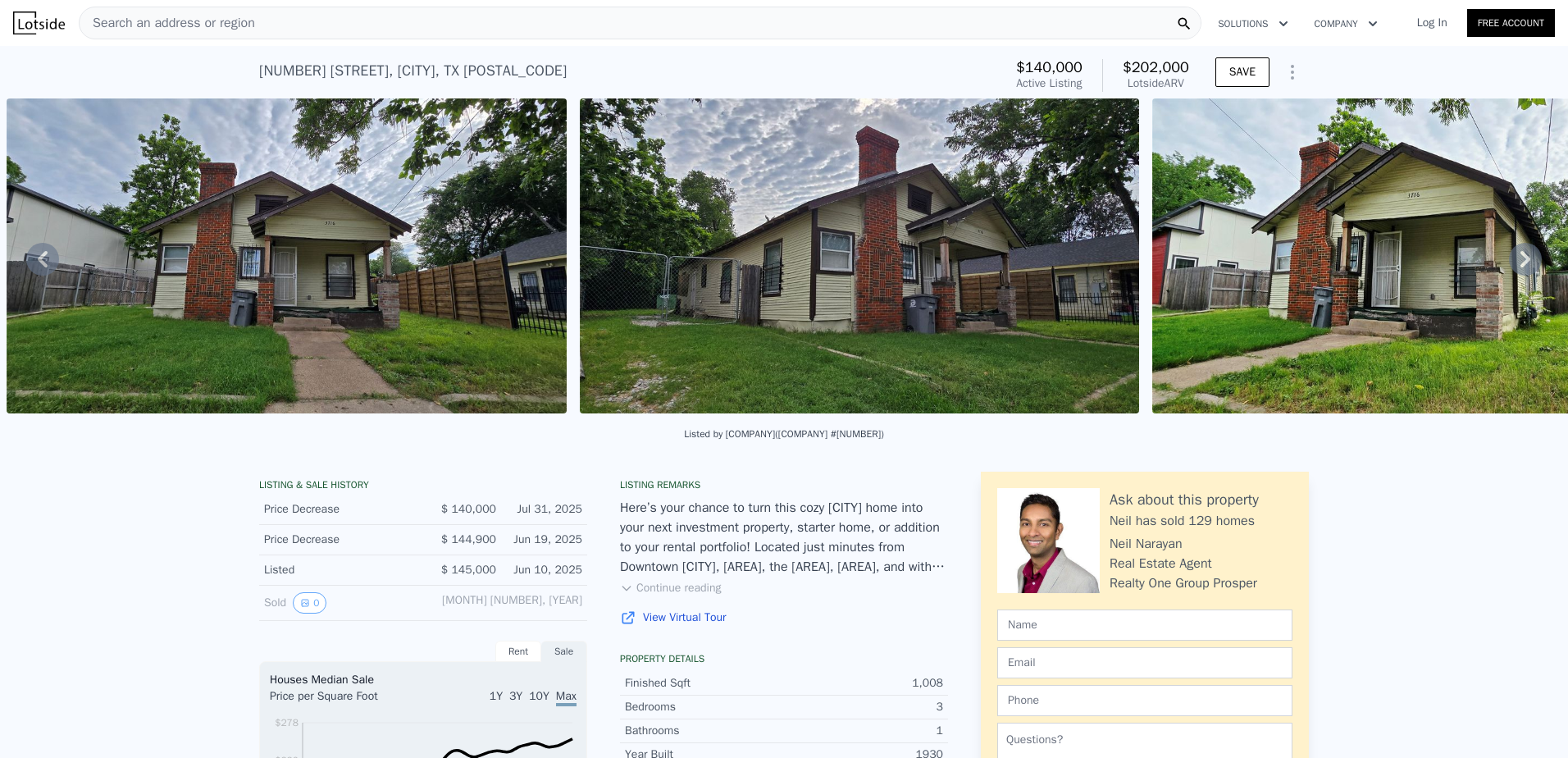 click 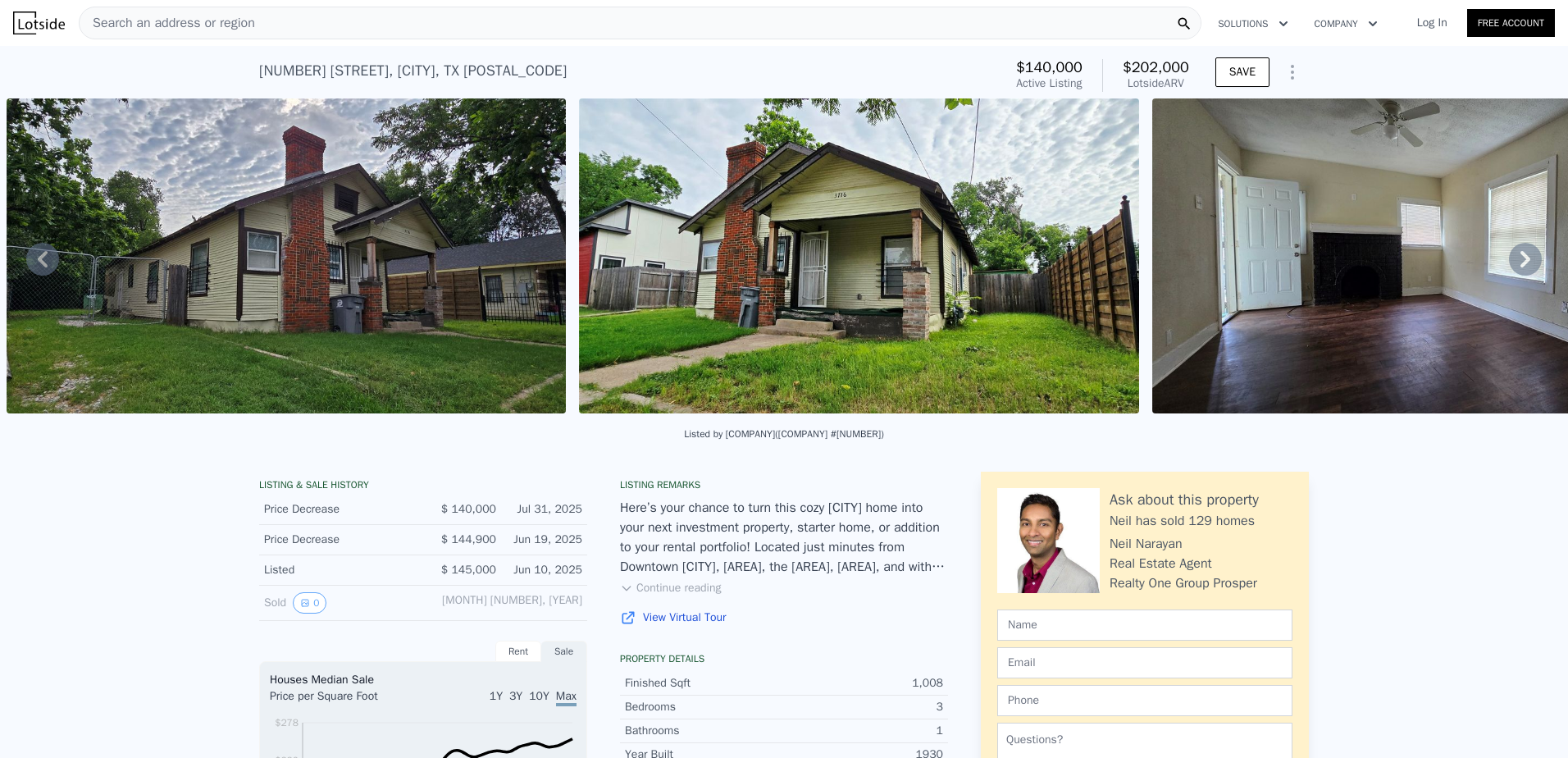 click 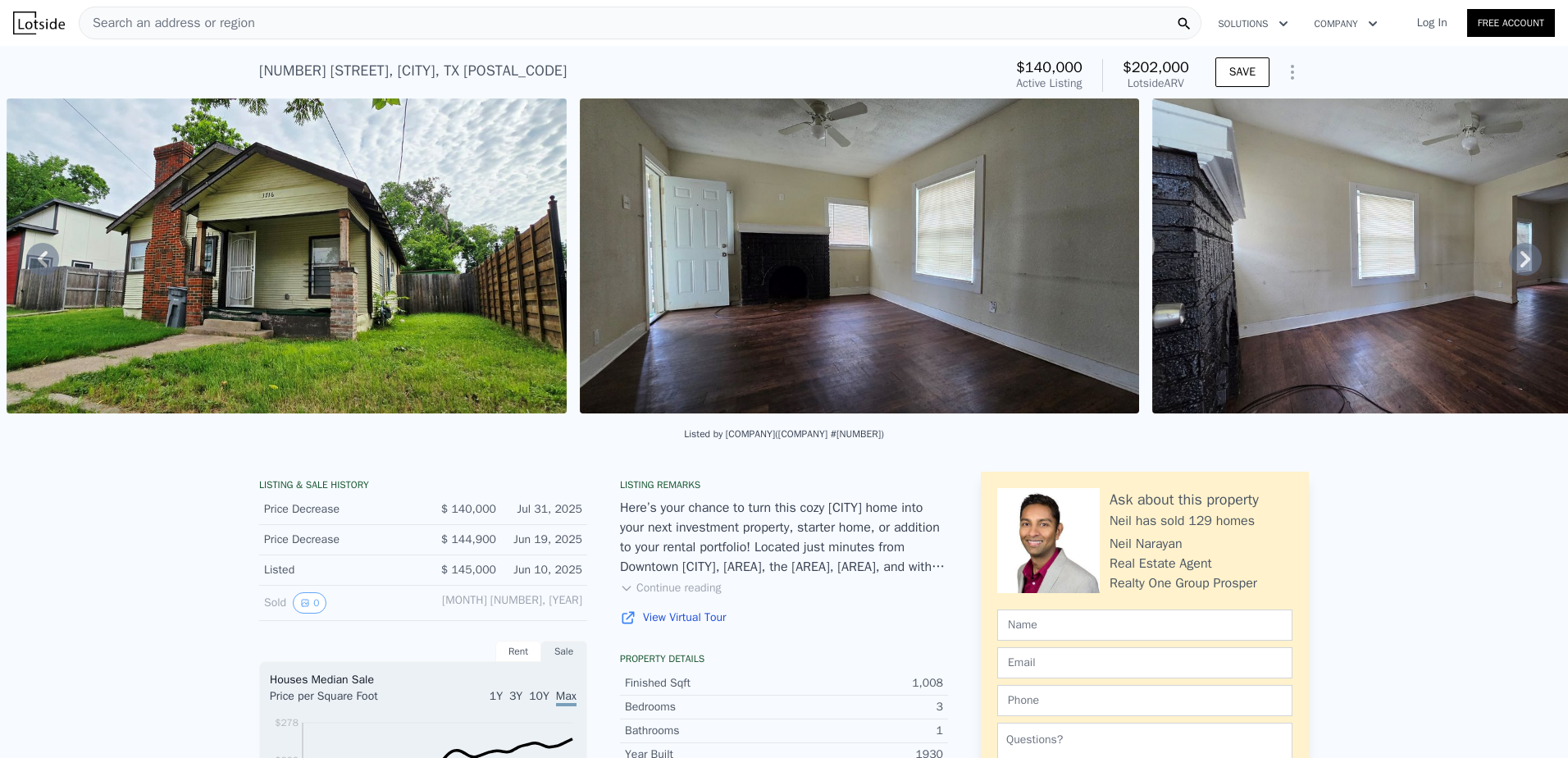 click 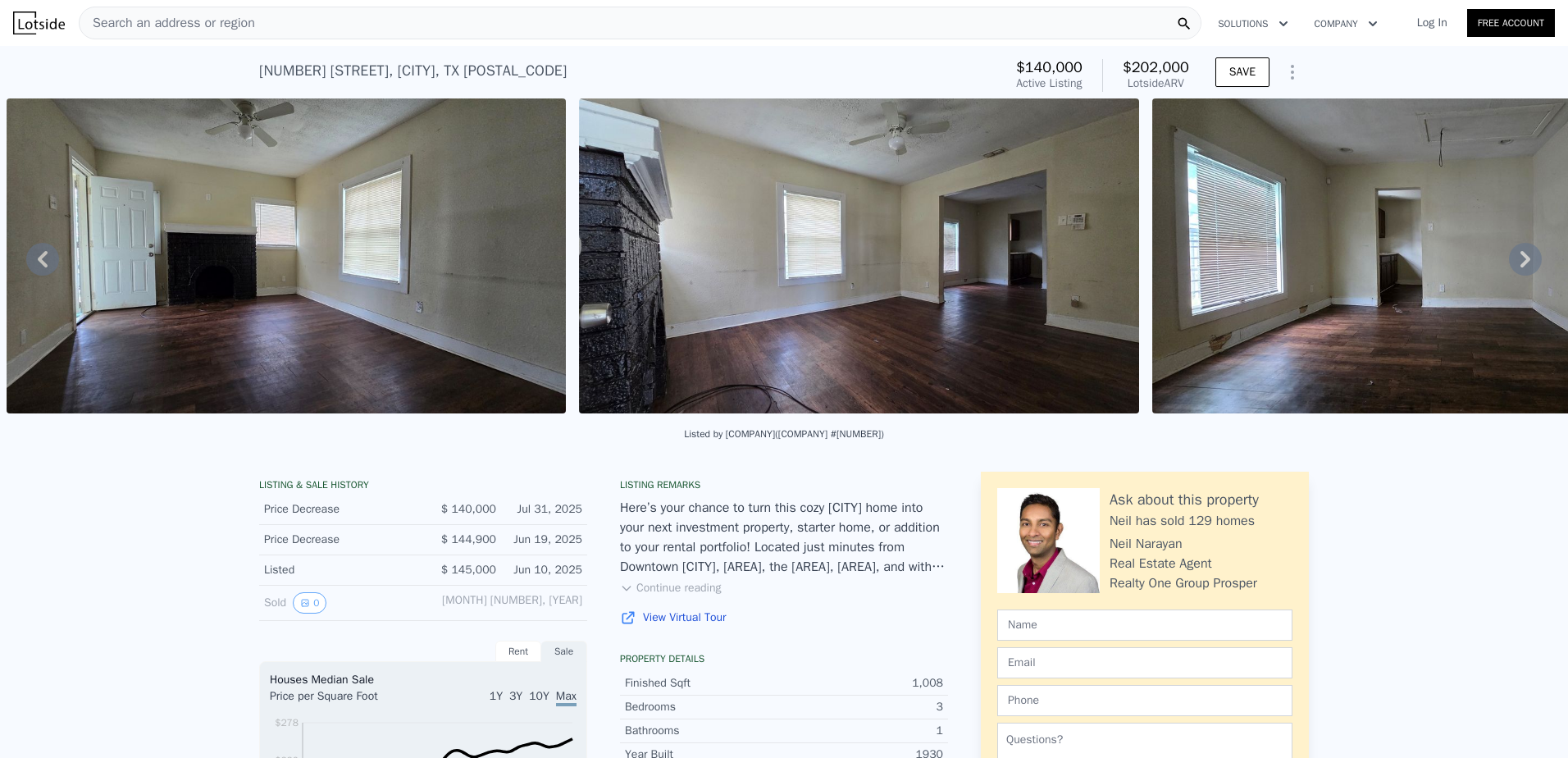 click 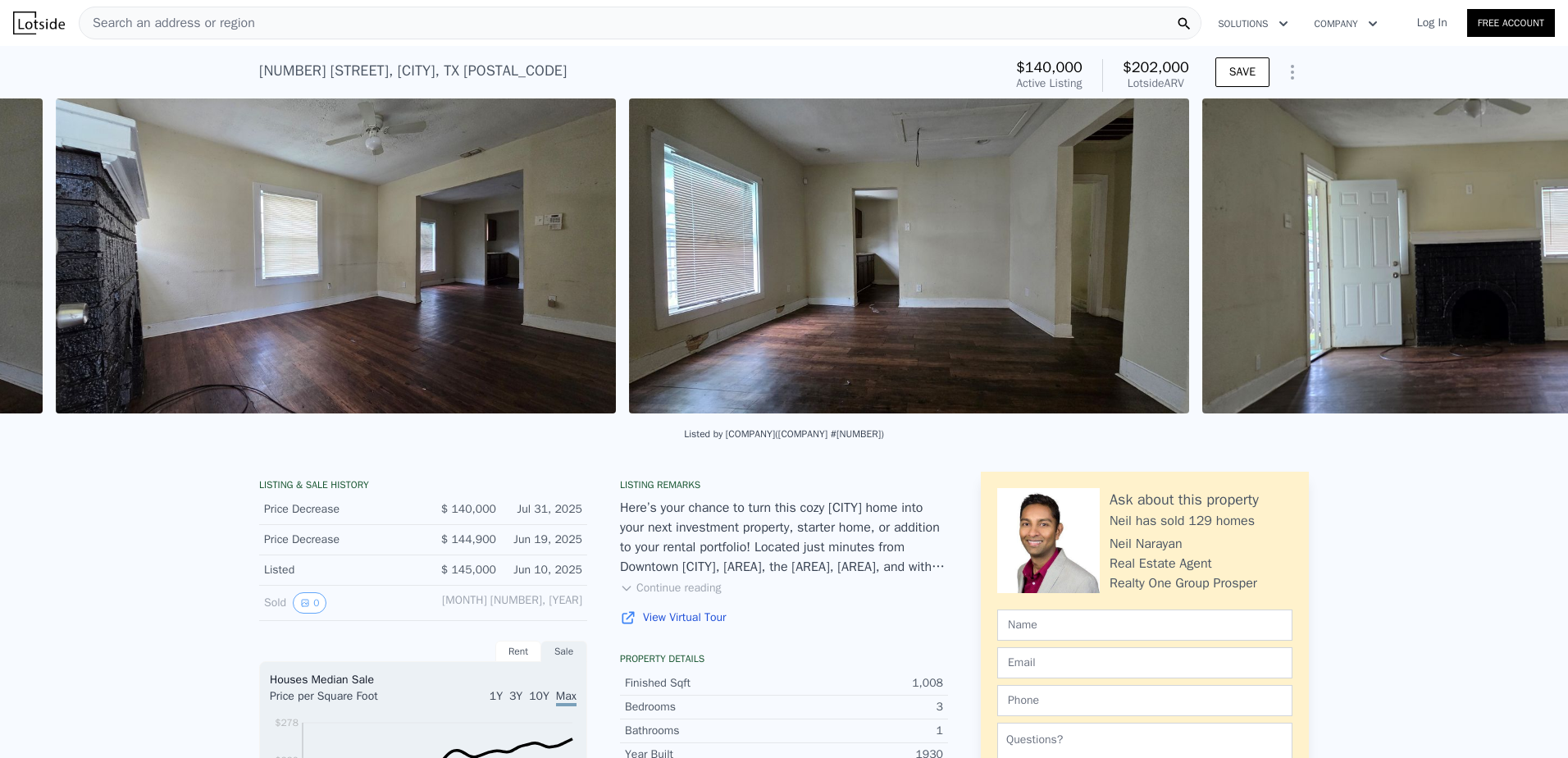 scroll, scrollTop: 0, scrollLeft: 3615, axis: horizontal 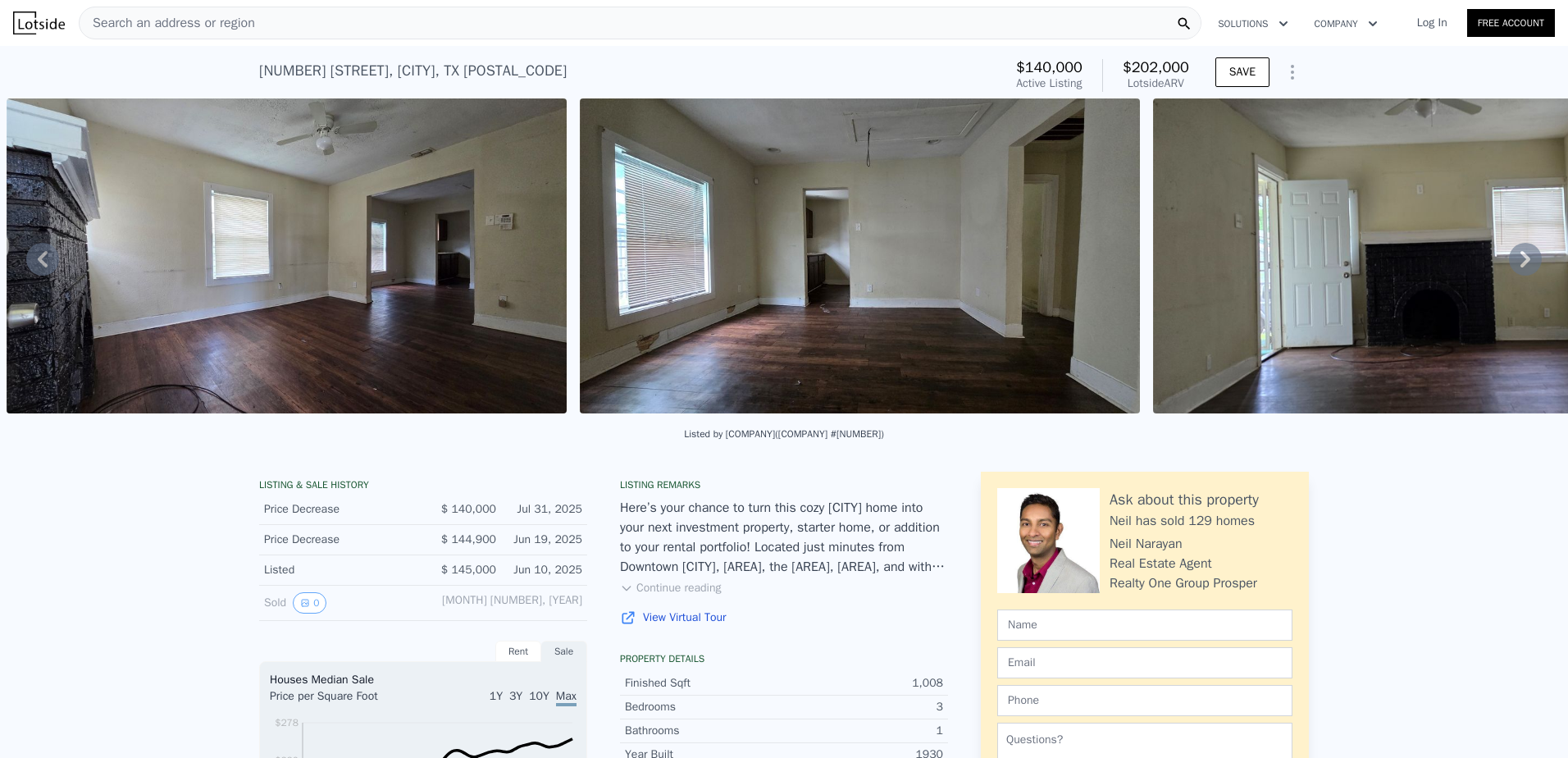 click 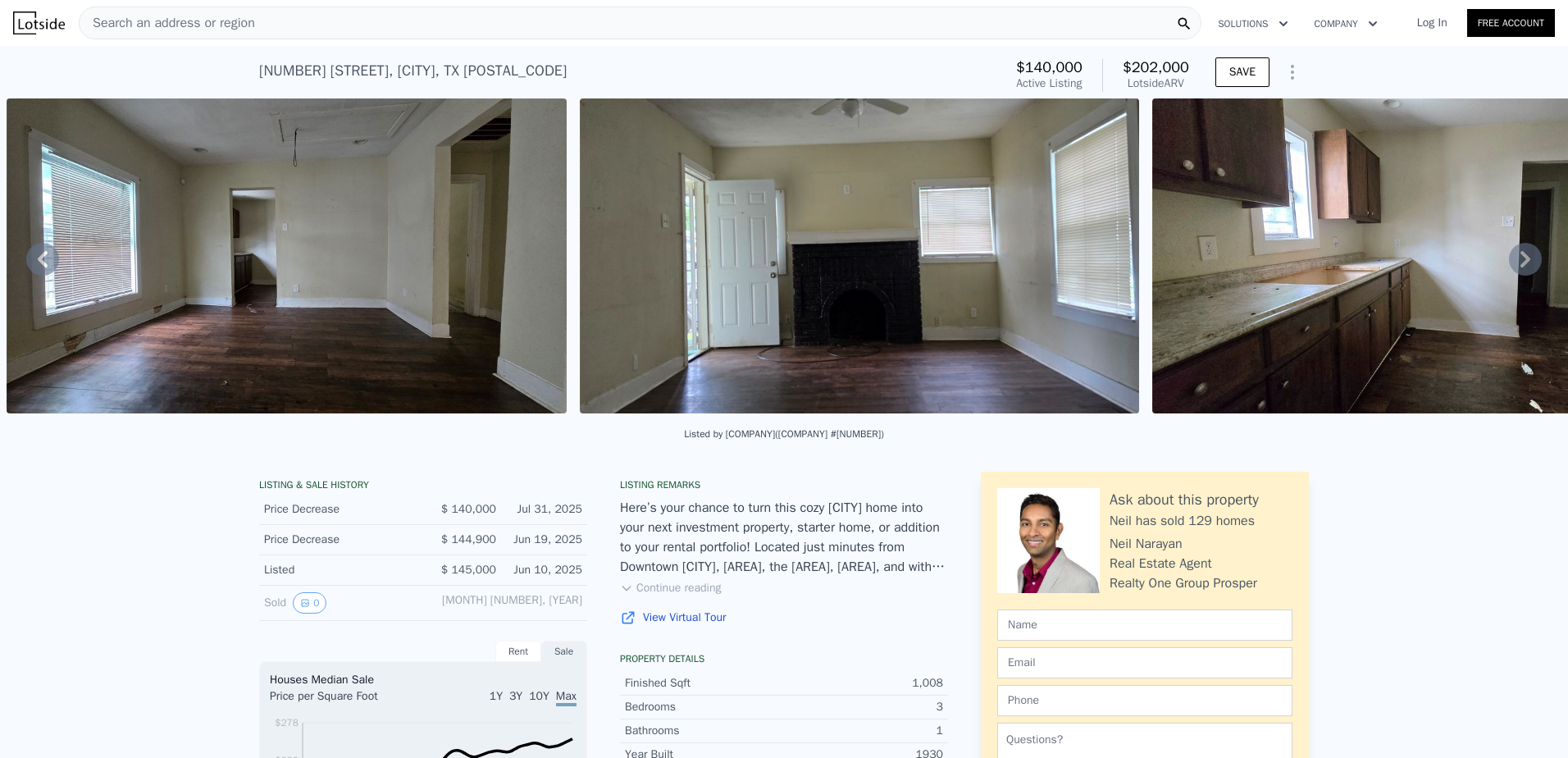 click 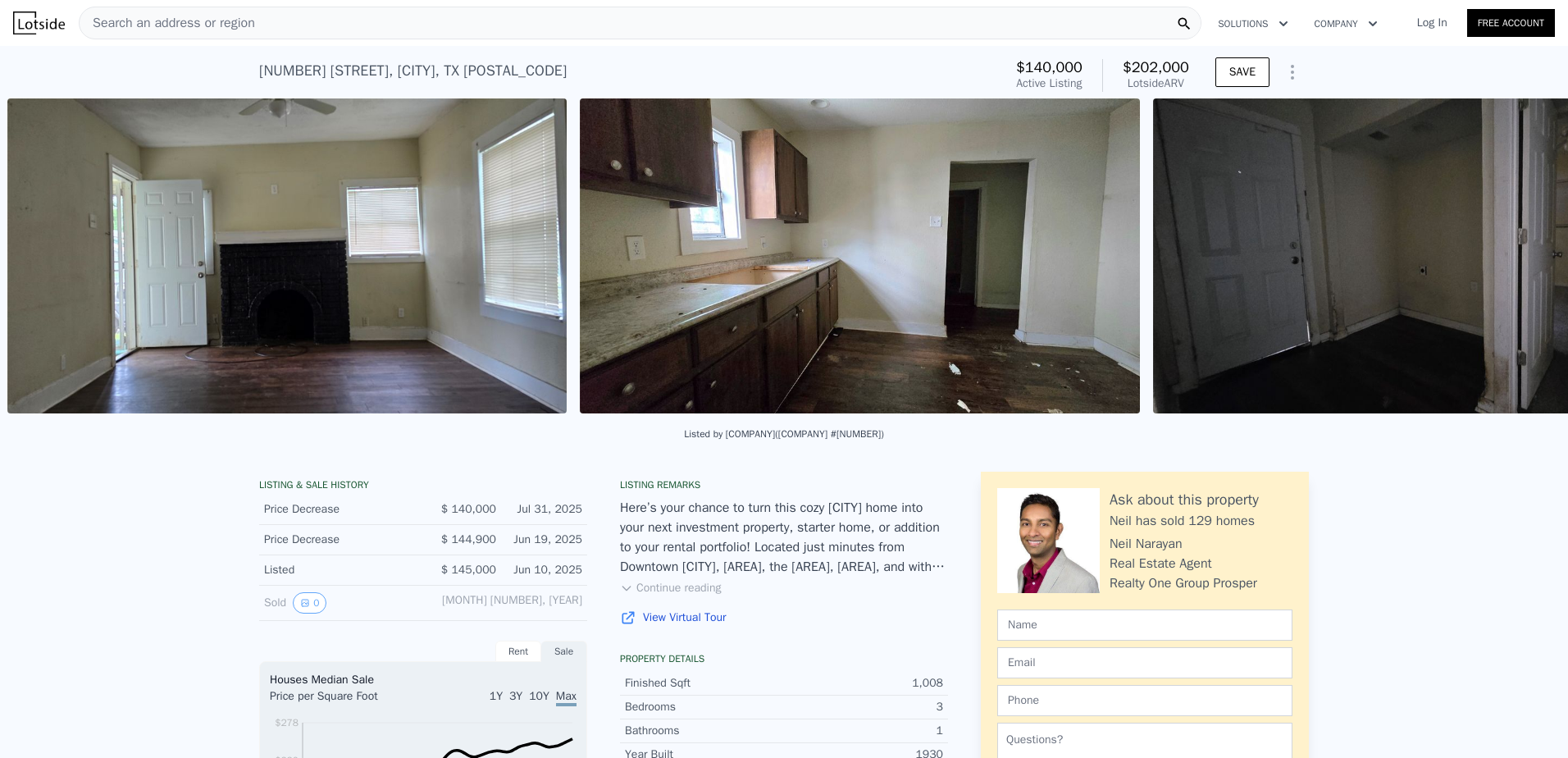 scroll, scrollTop: 0, scrollLeft: 4761, axis: horizontal 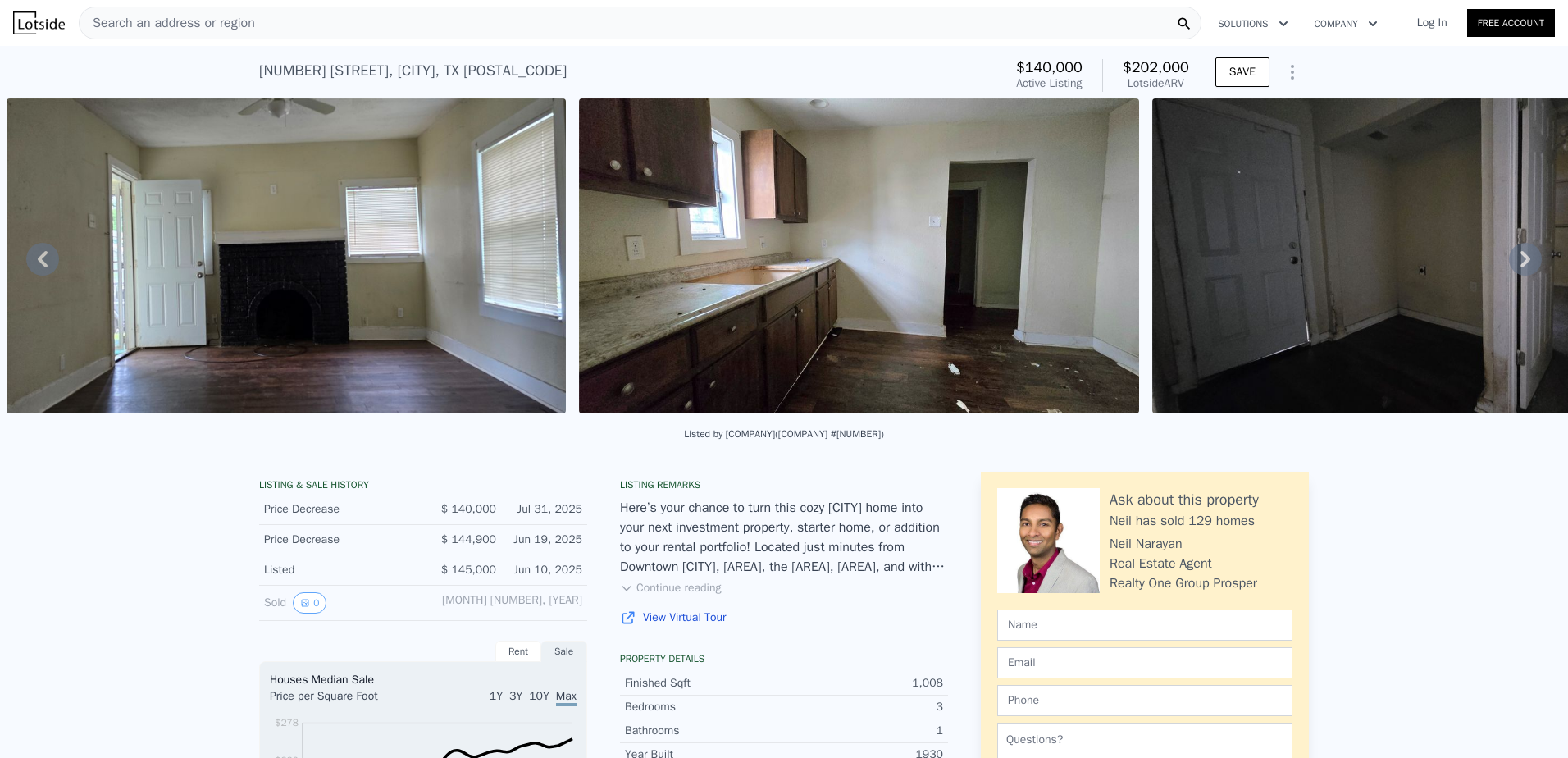 click 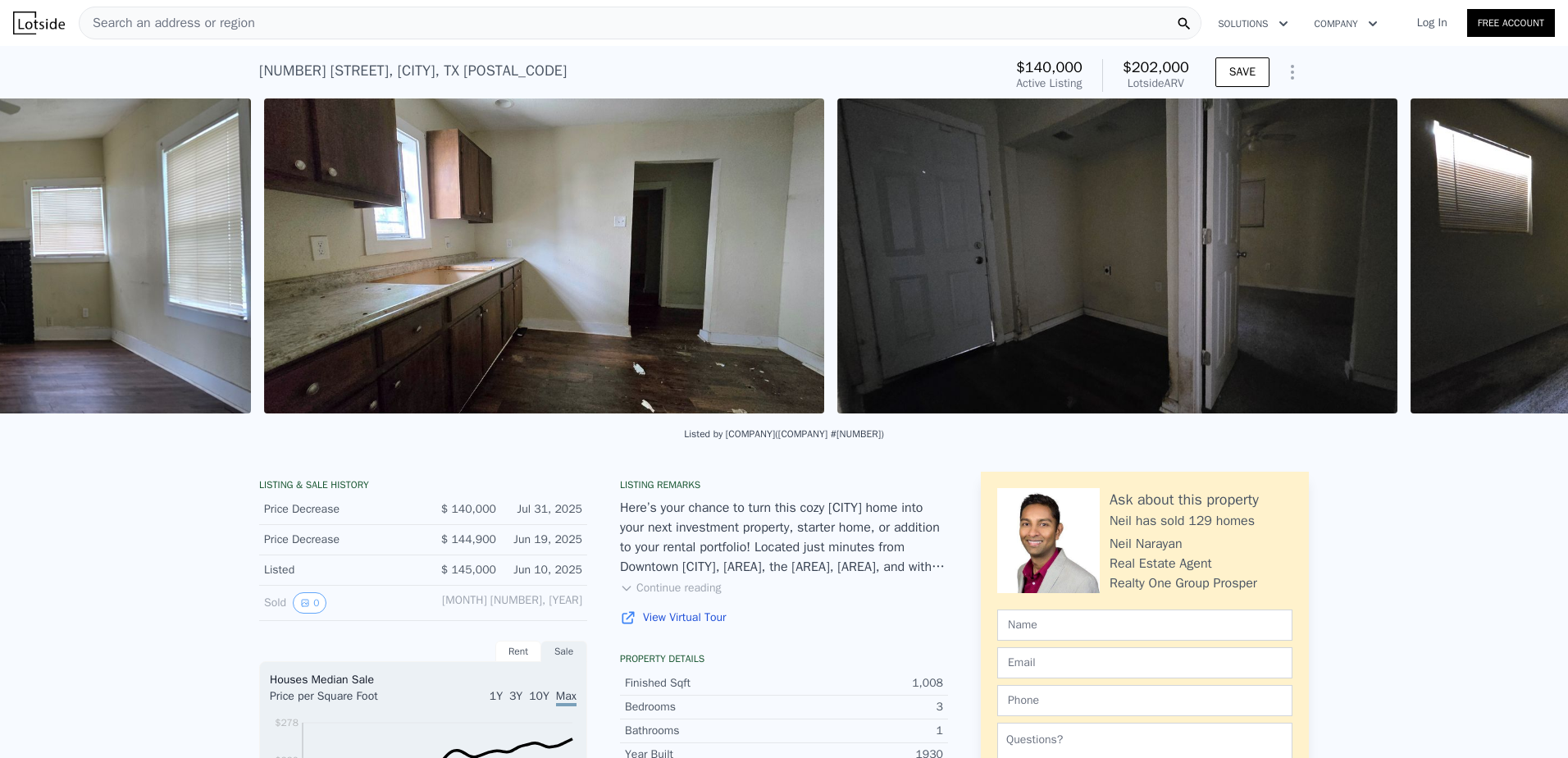 scroll, scrollTop: 0, scrollLeft: 5334, axis: horizontal 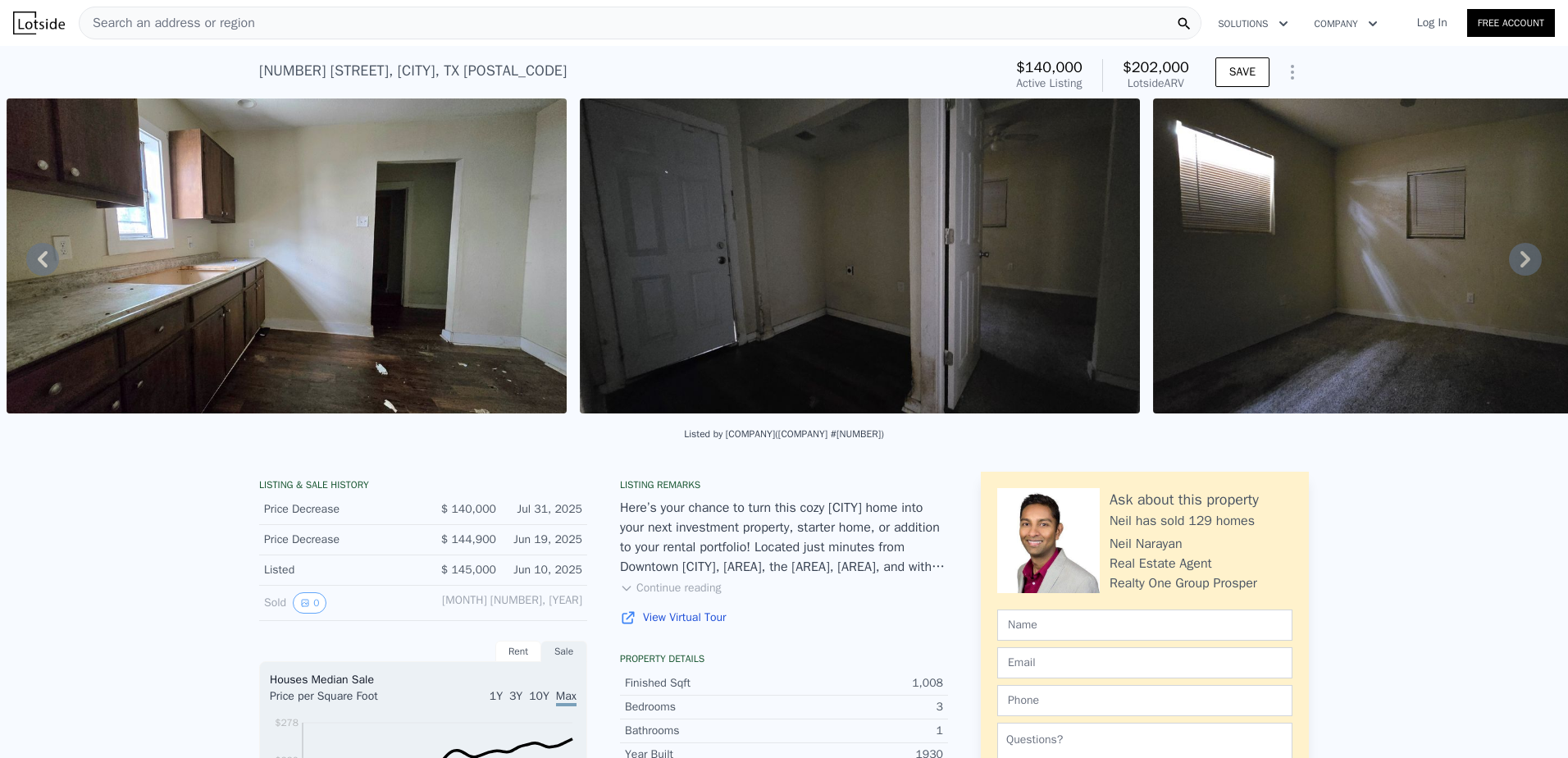 click 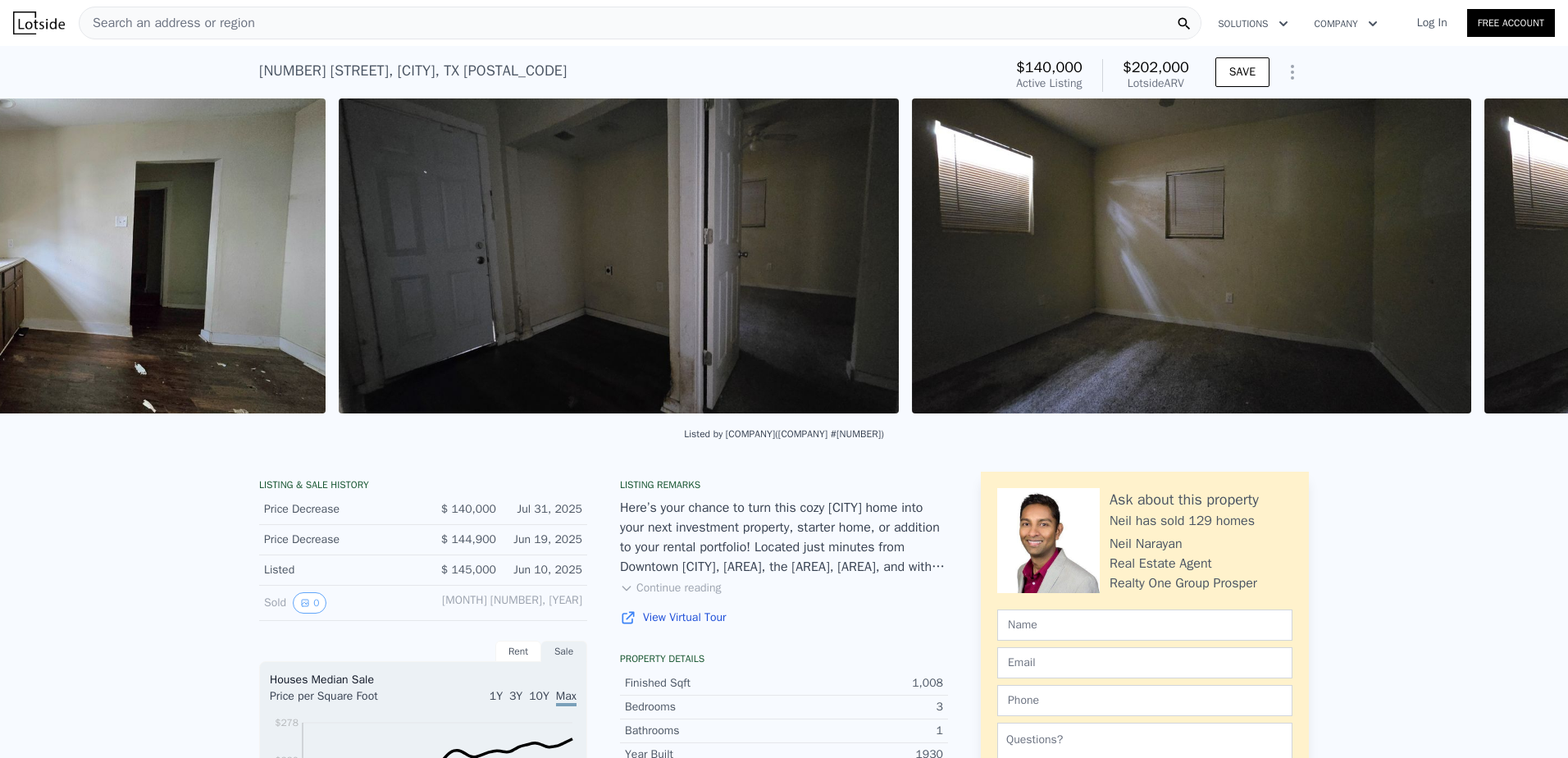 scroll, scrollTop: 0, scrollLeft: 5907, axis: horizontal 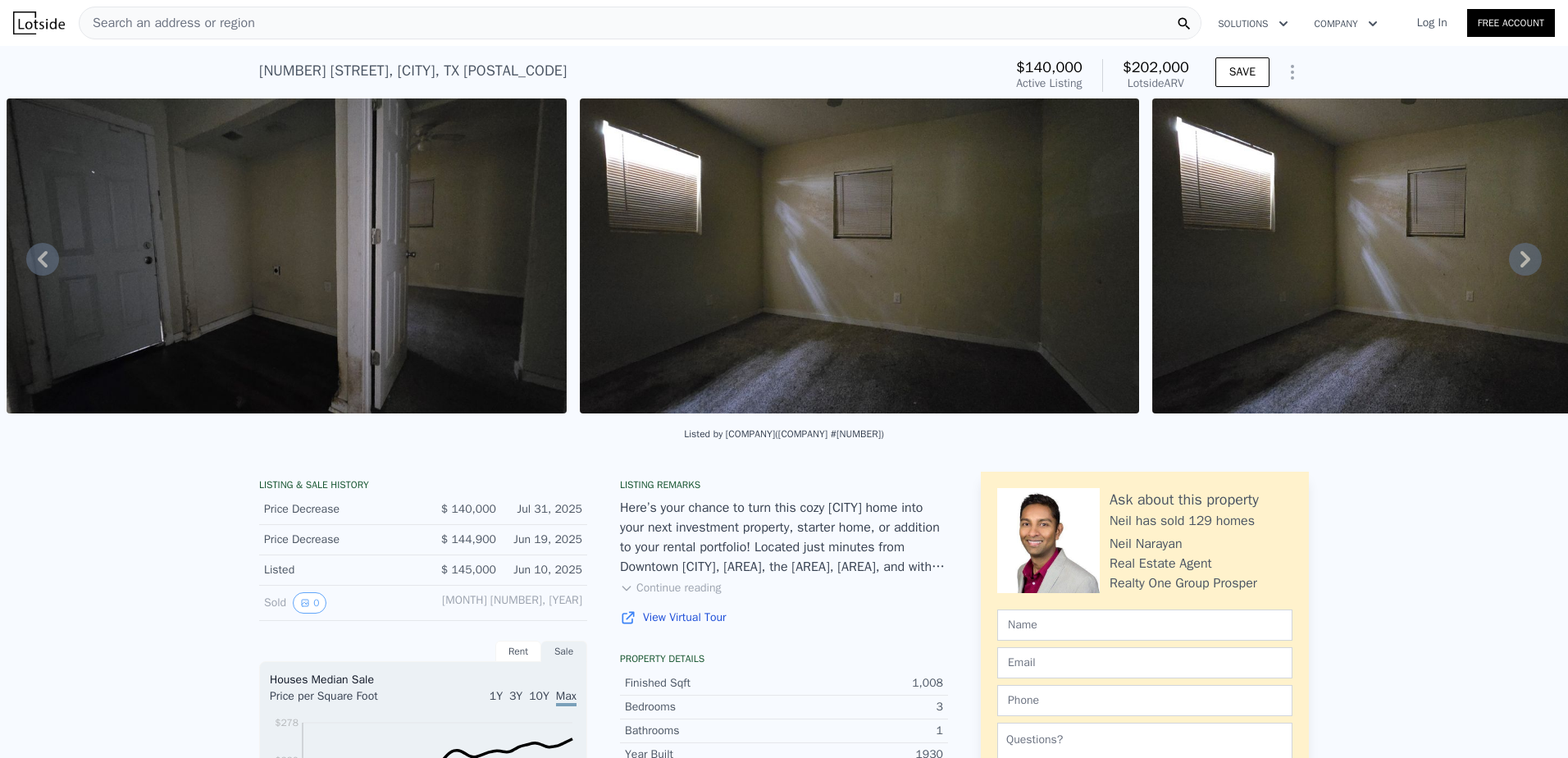 click 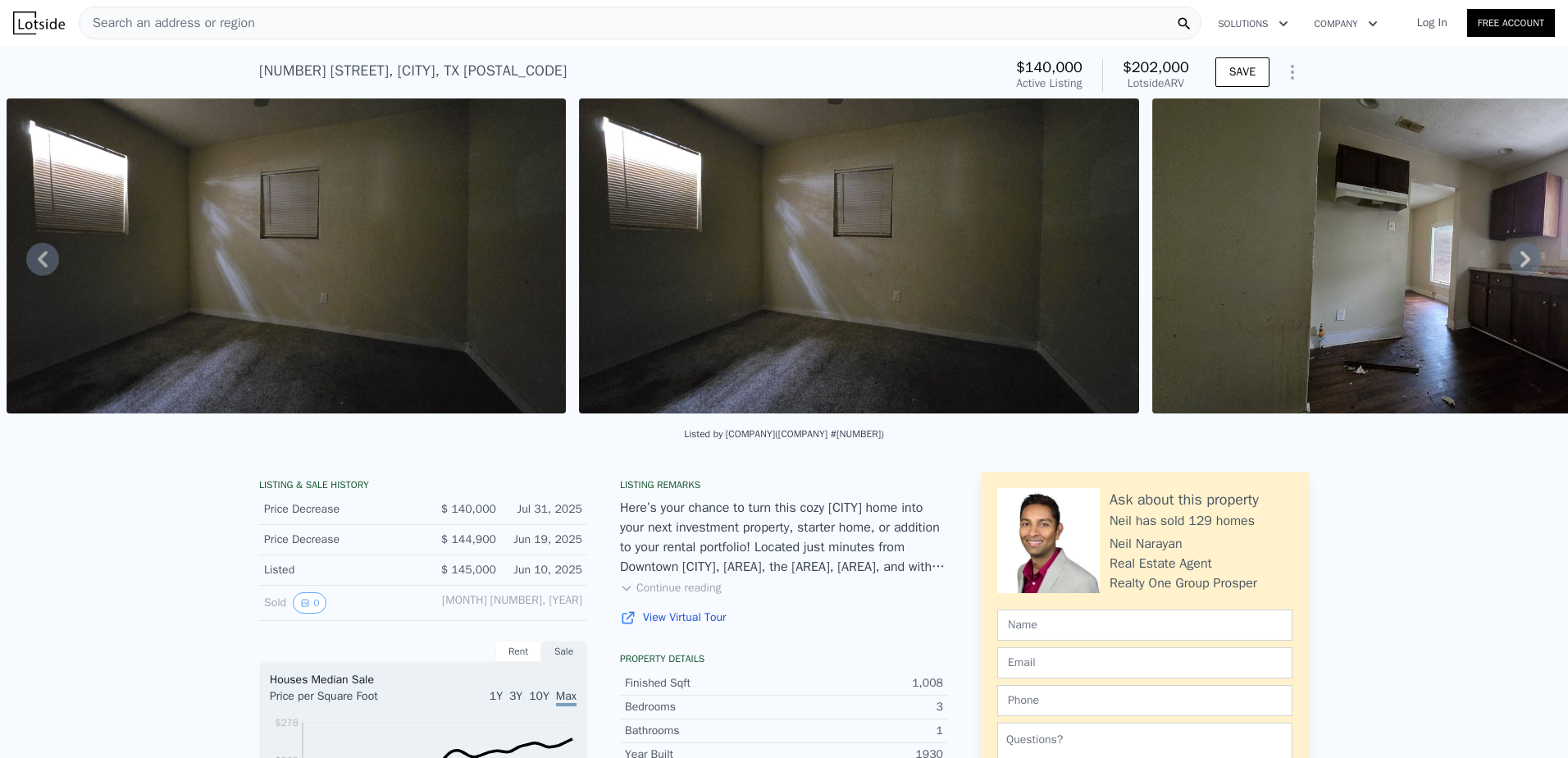 click 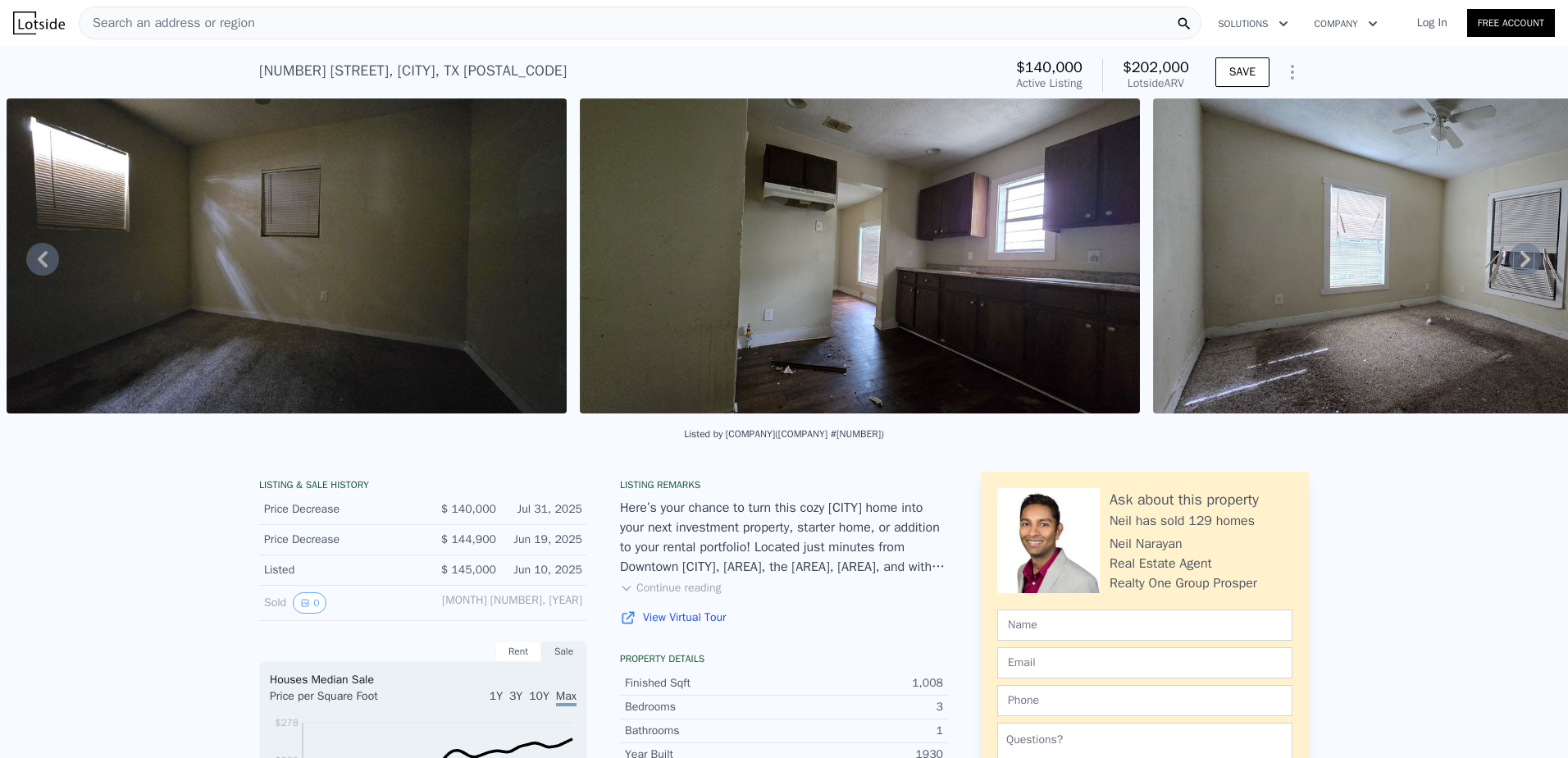 click 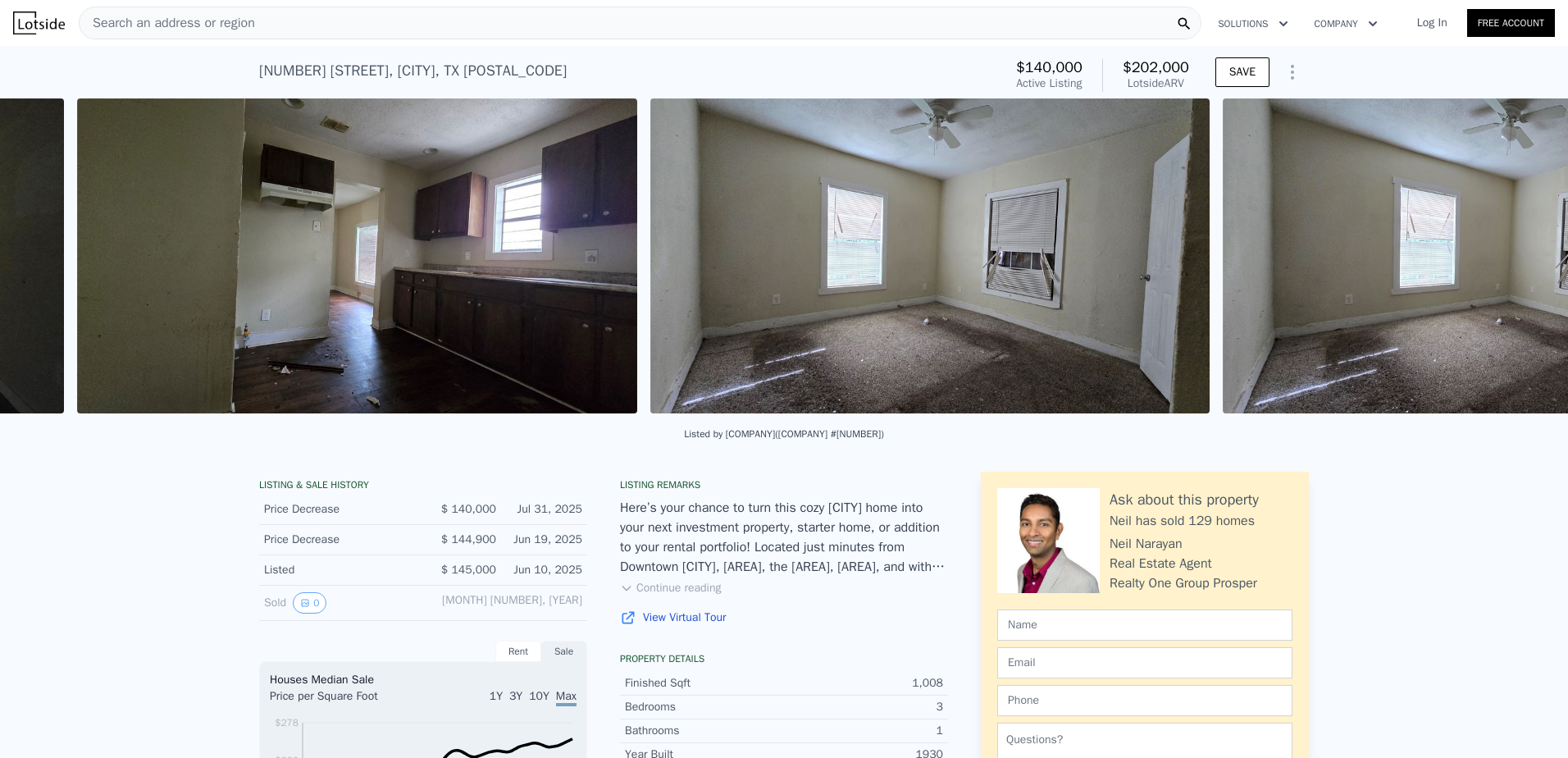 scroll, scrollTop: 0, scrollLeft: 7626, axis: horizontal 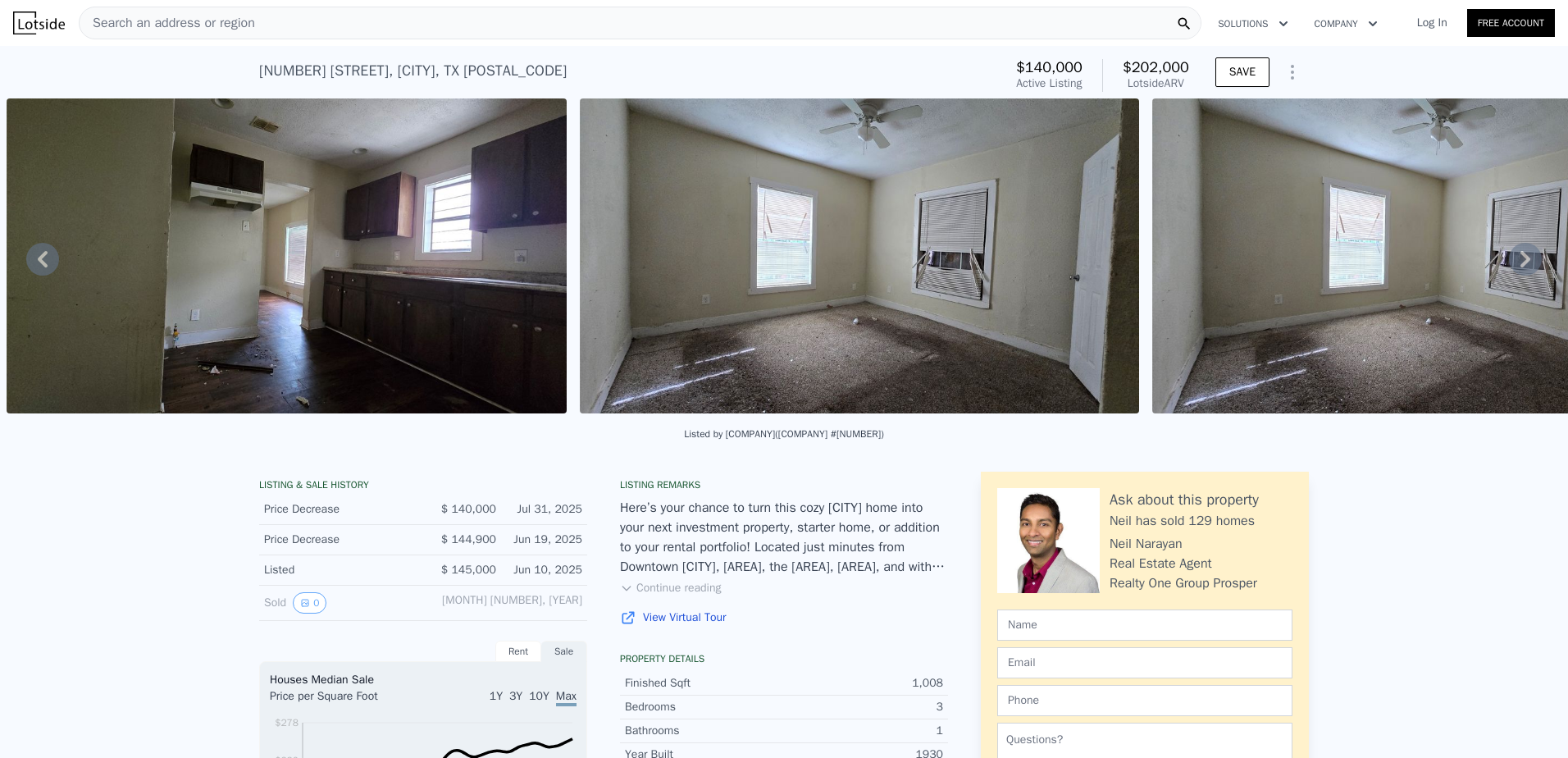 click 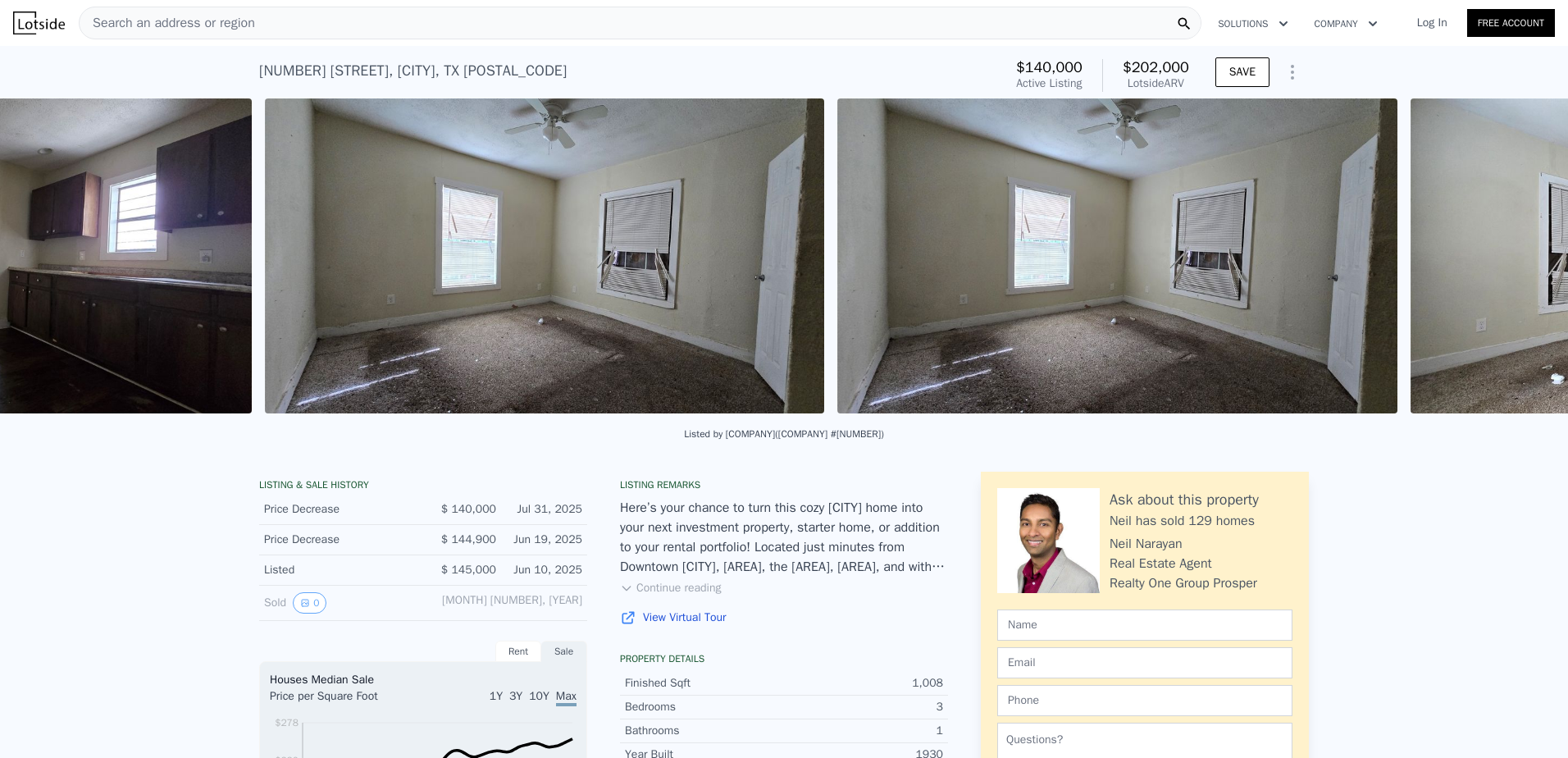 scroll, scrollTop: 0, scrollLeft: 8199, axis: horizontal 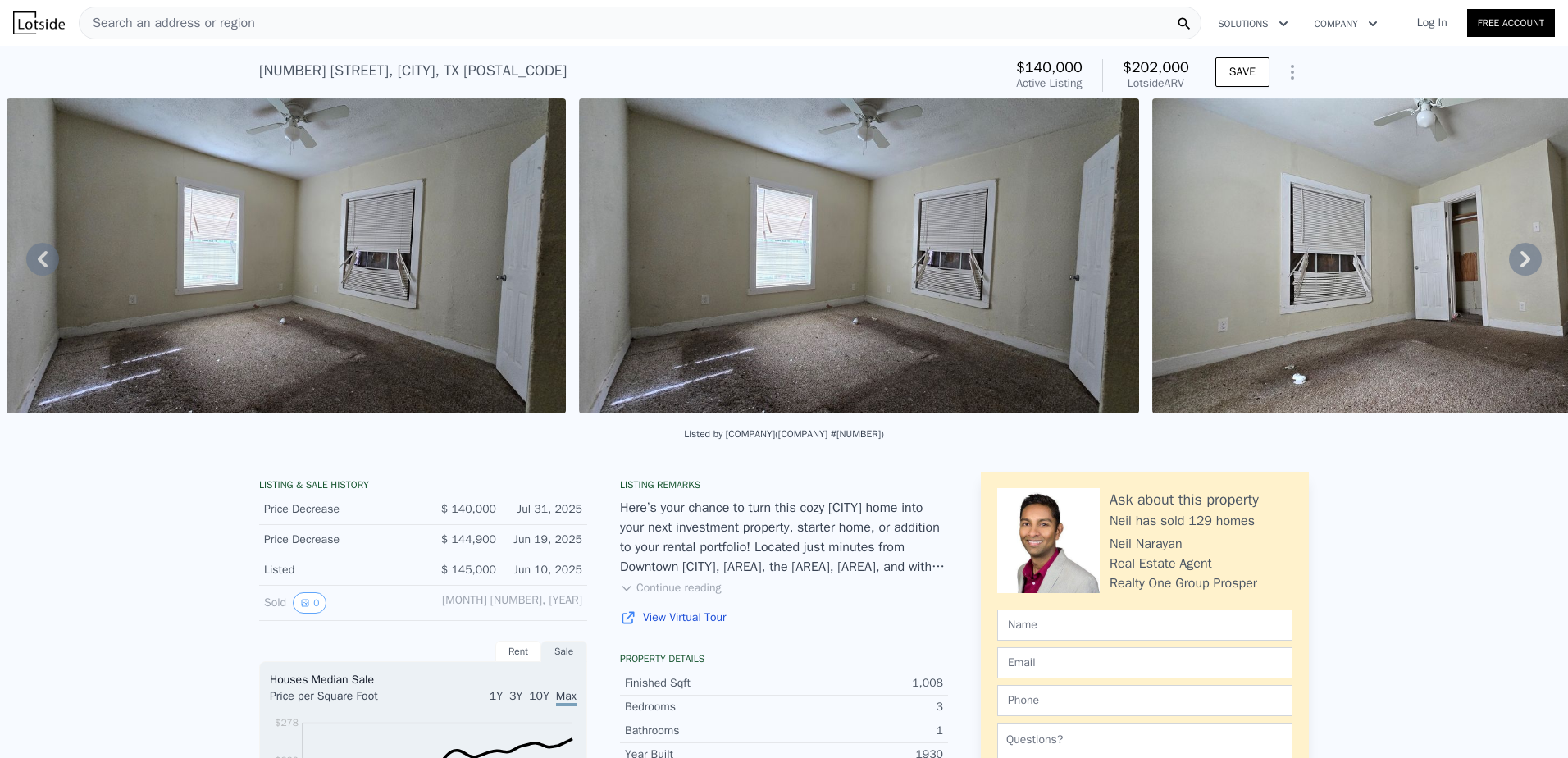 click 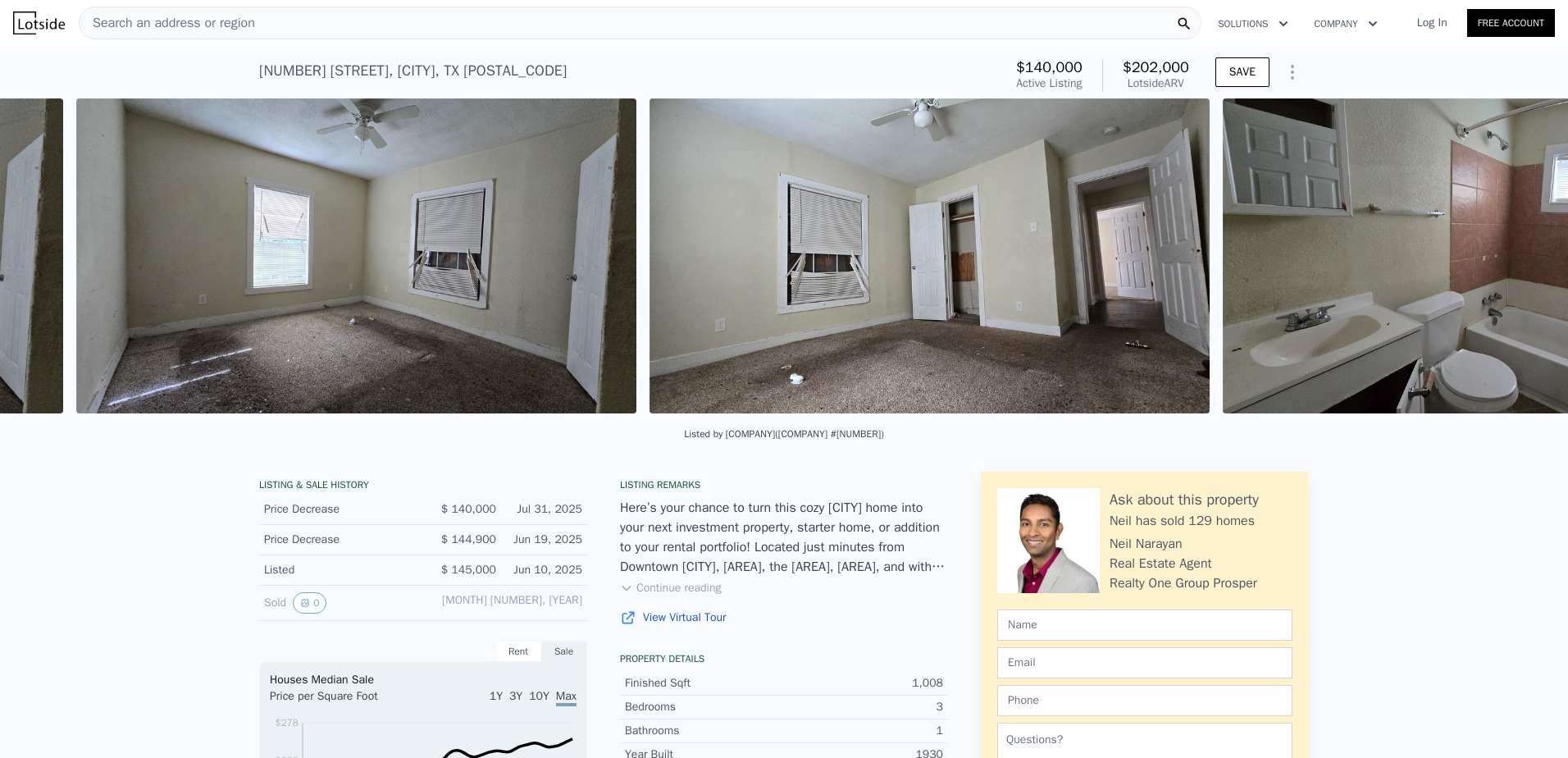 scroll, scrollTop: 0, scrollLeft: 8772, axis: horizontal 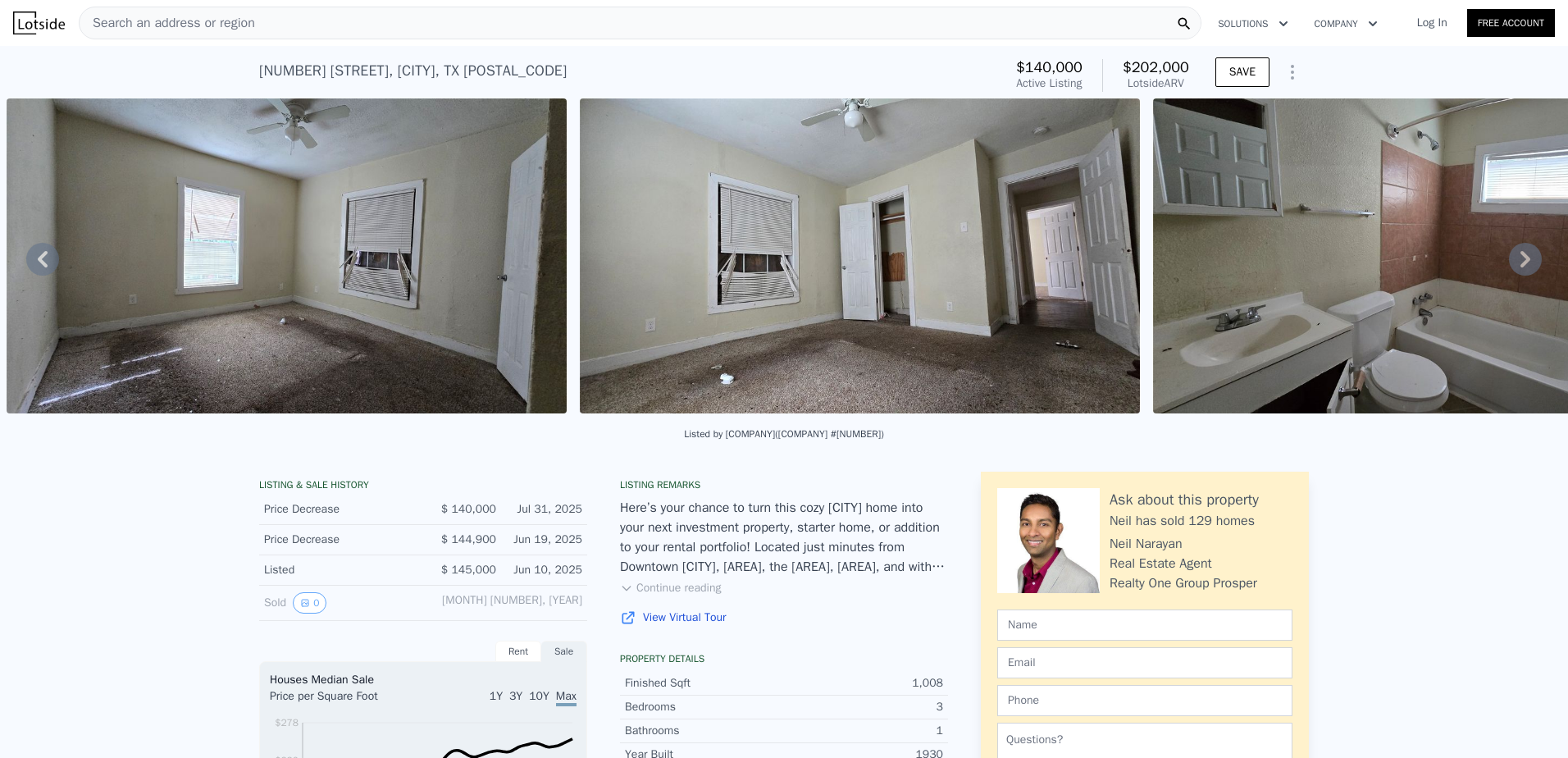 click 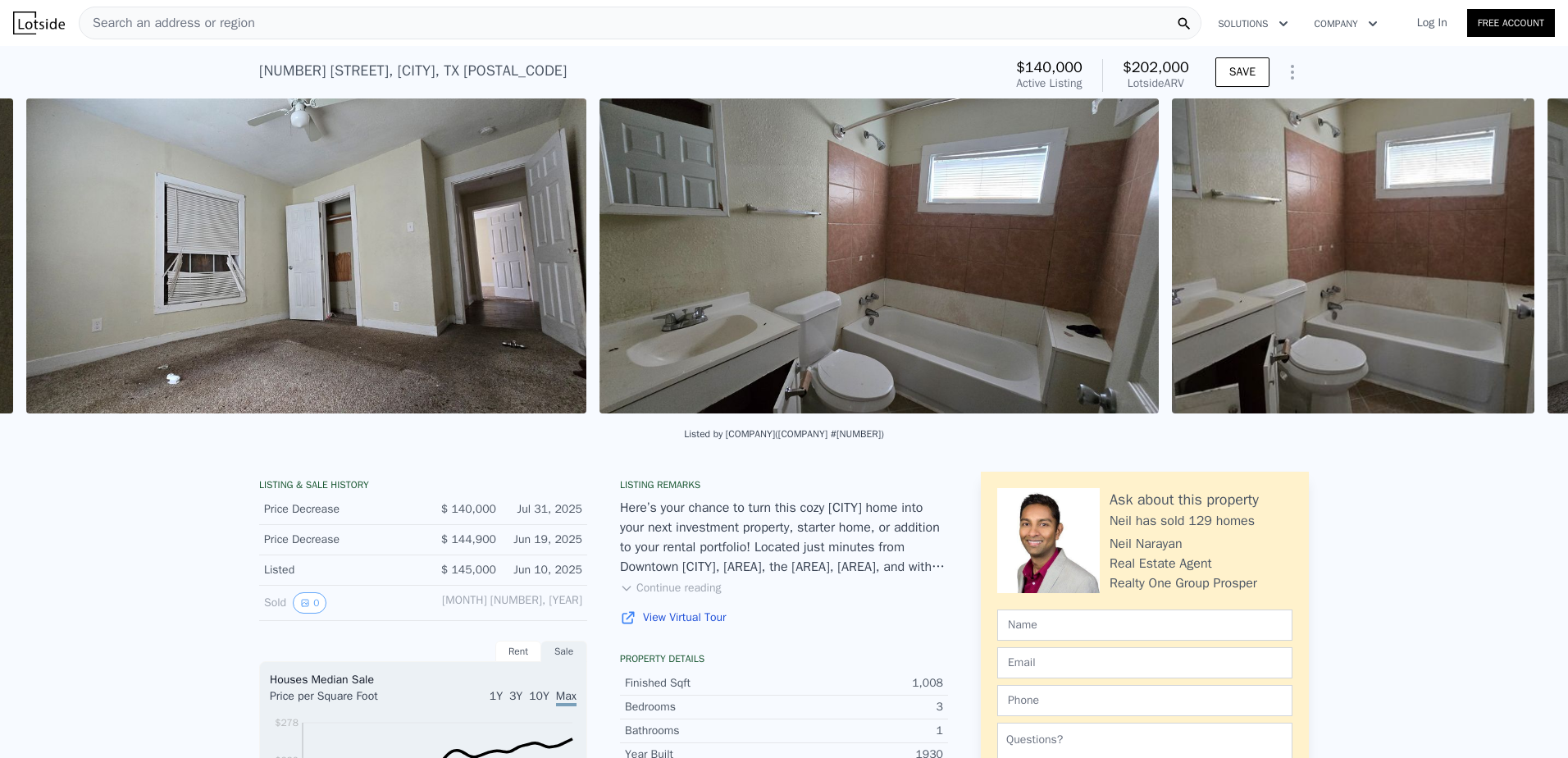 scroll, scrollTop: 0, scrollLeft: 9345, axis: horizontal 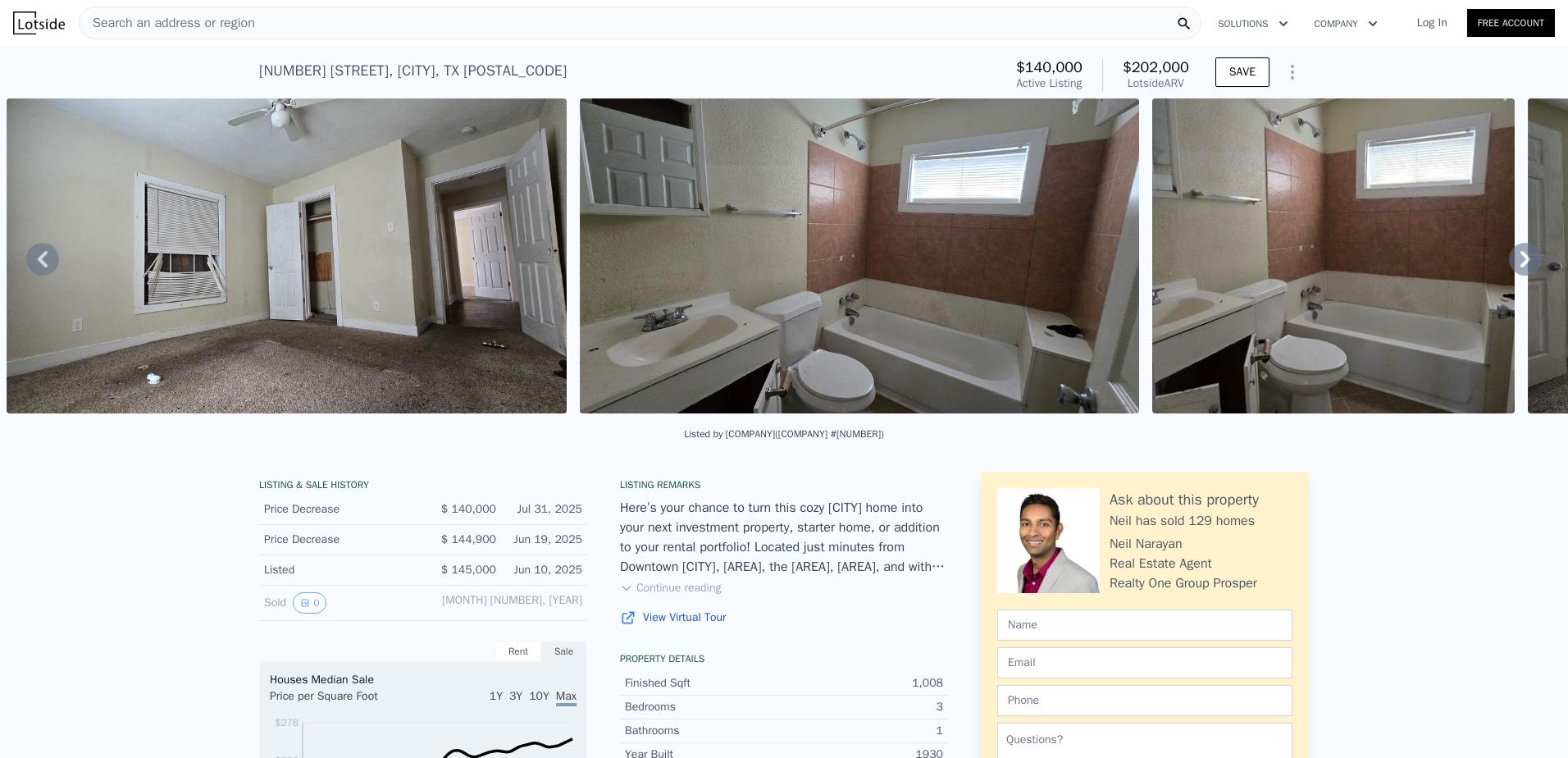 click 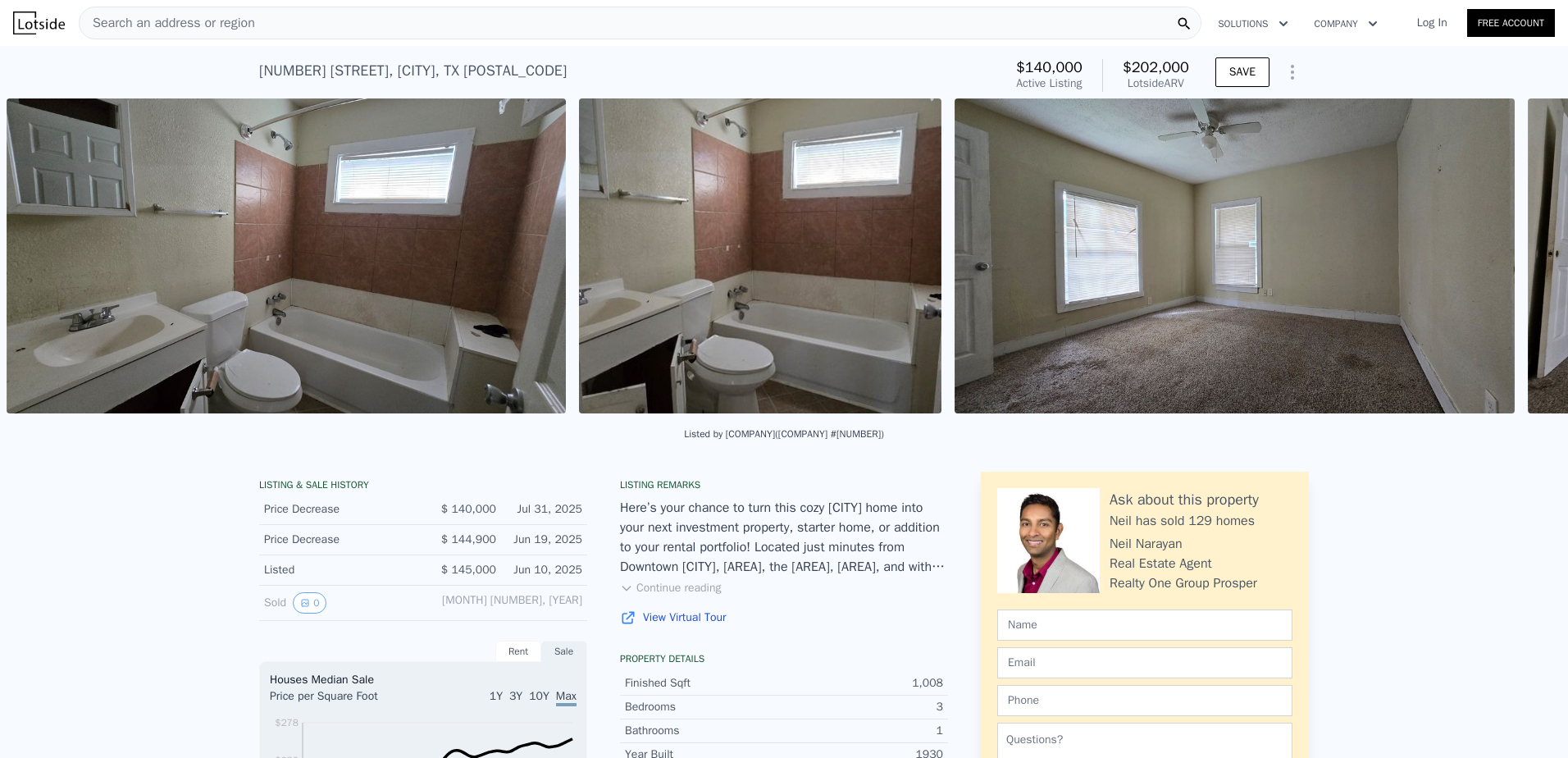 click on "•
+ −
•
+ − STREET VIEW Loading...   SATELLITE VIEW" at bounding box center (784, 258) 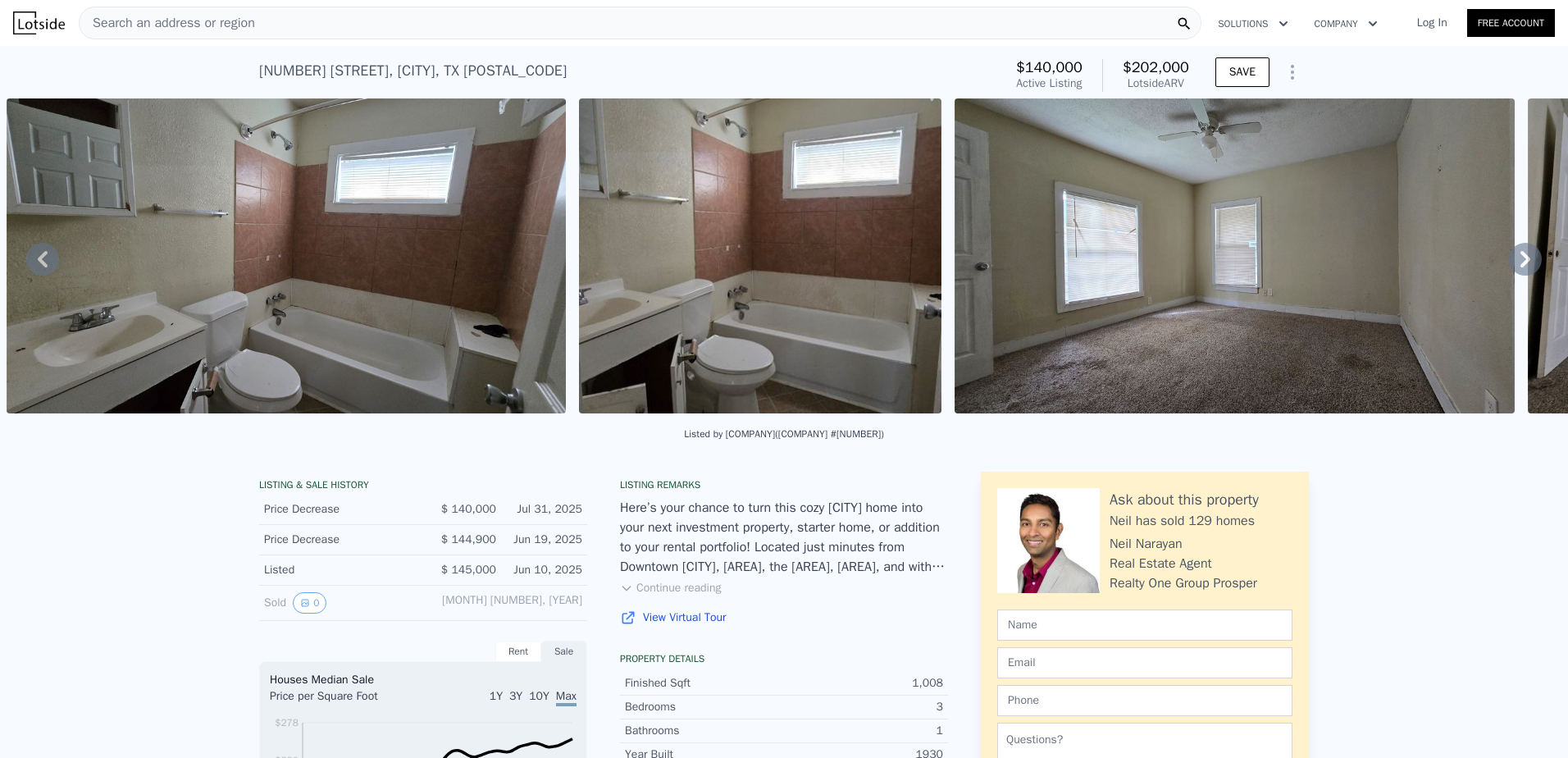 click 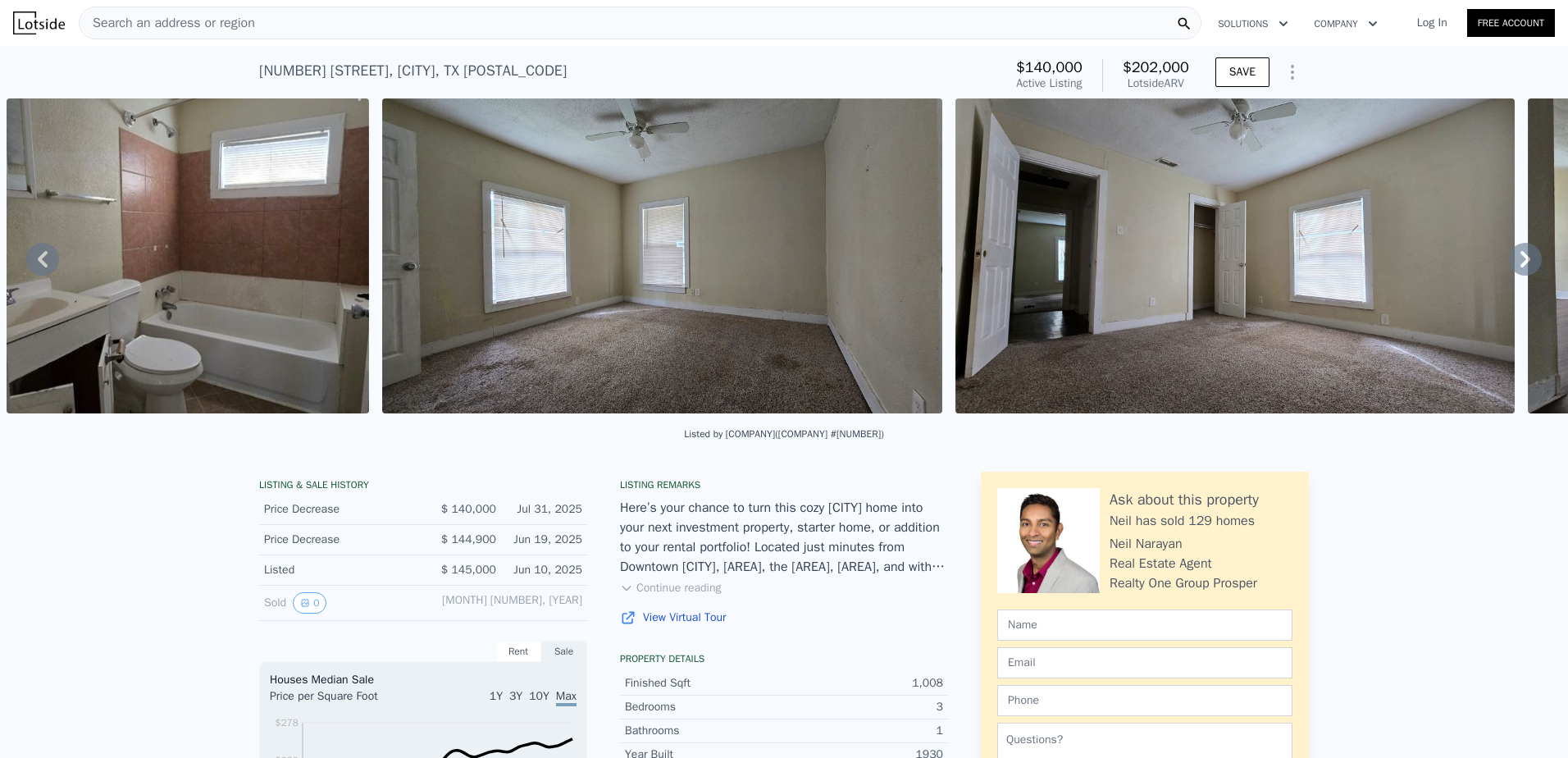 click 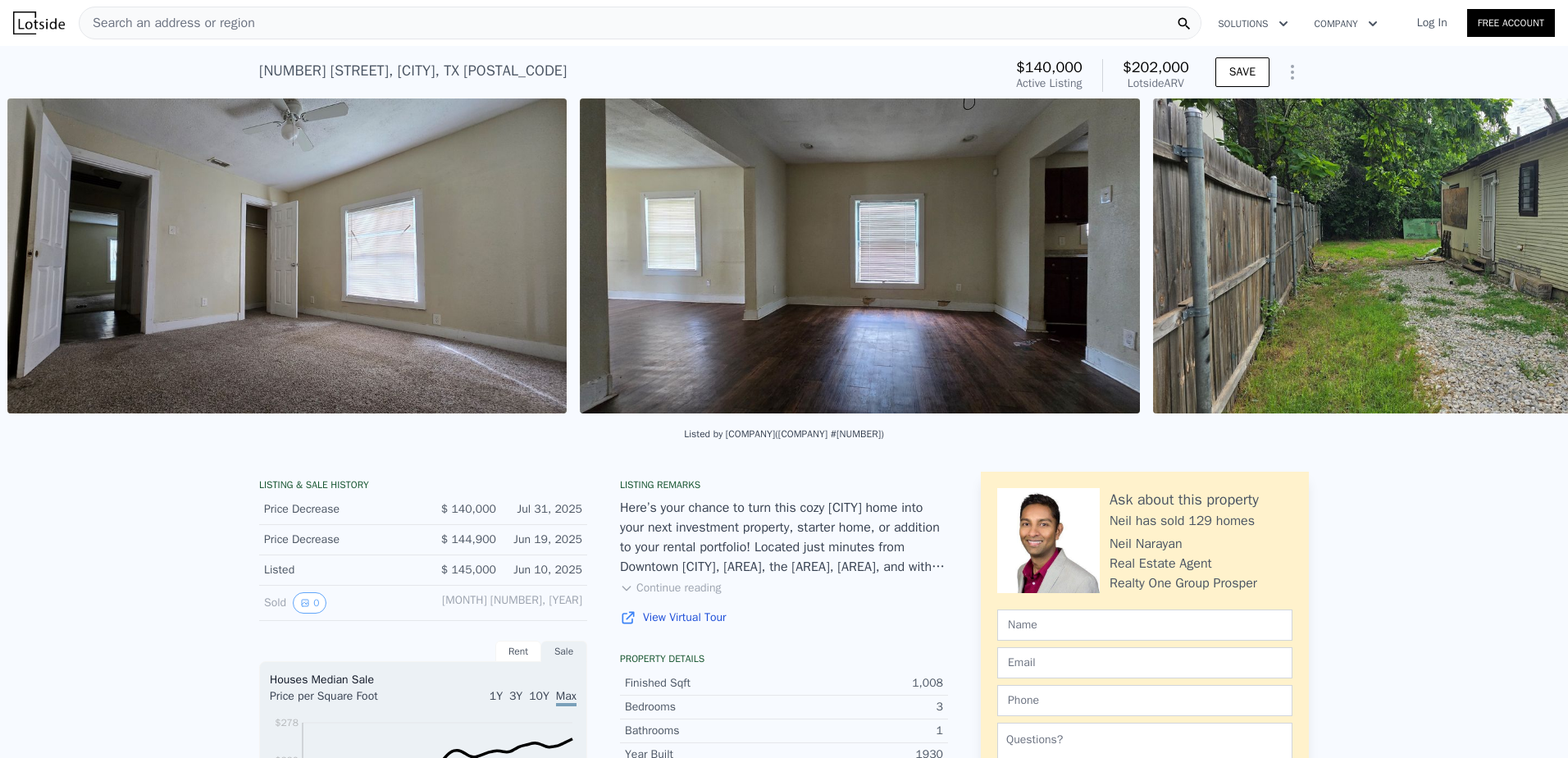 scroll, scrollTop: 0, scrollLeft: 11439, axis: horizontal 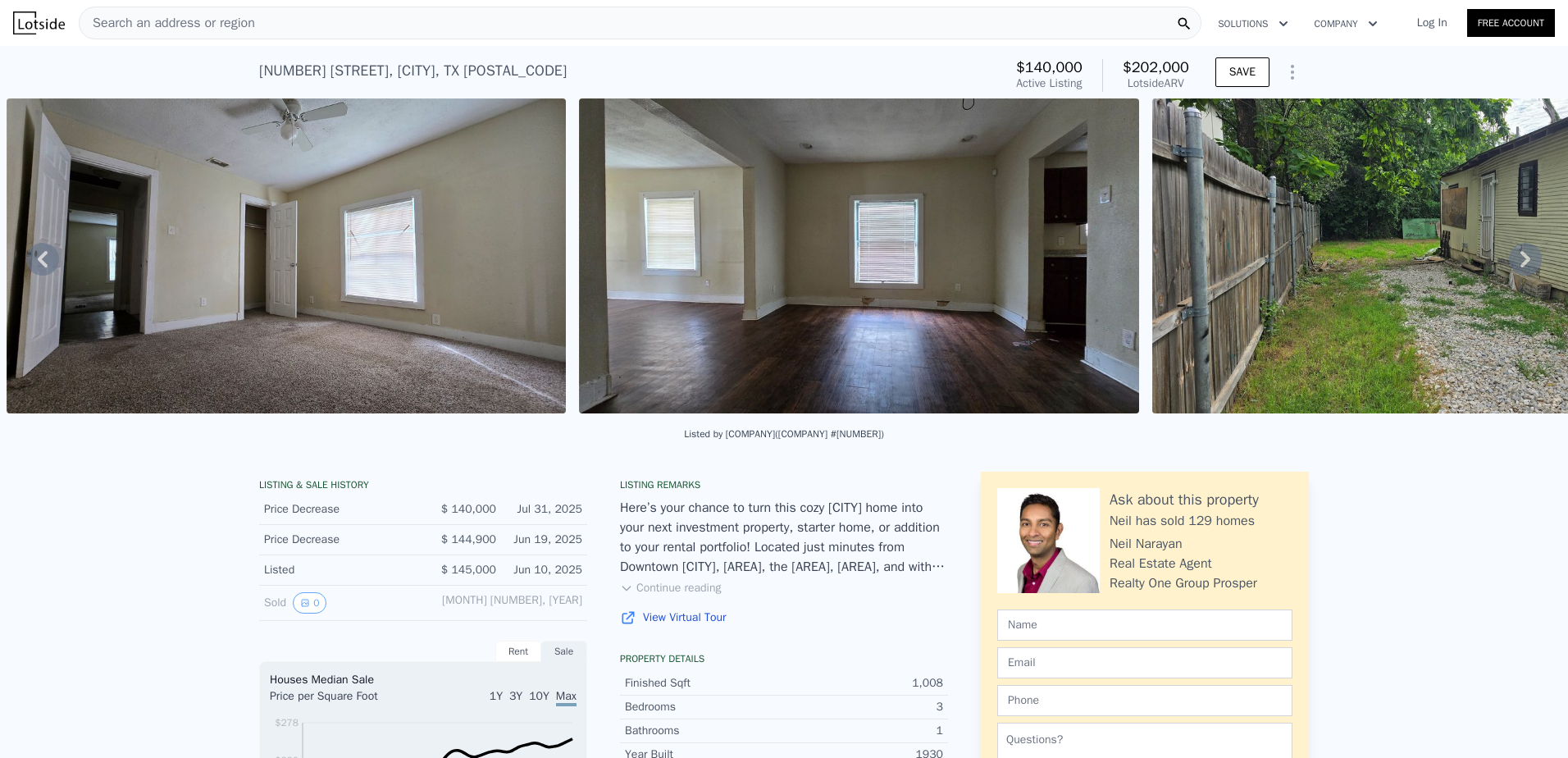 click 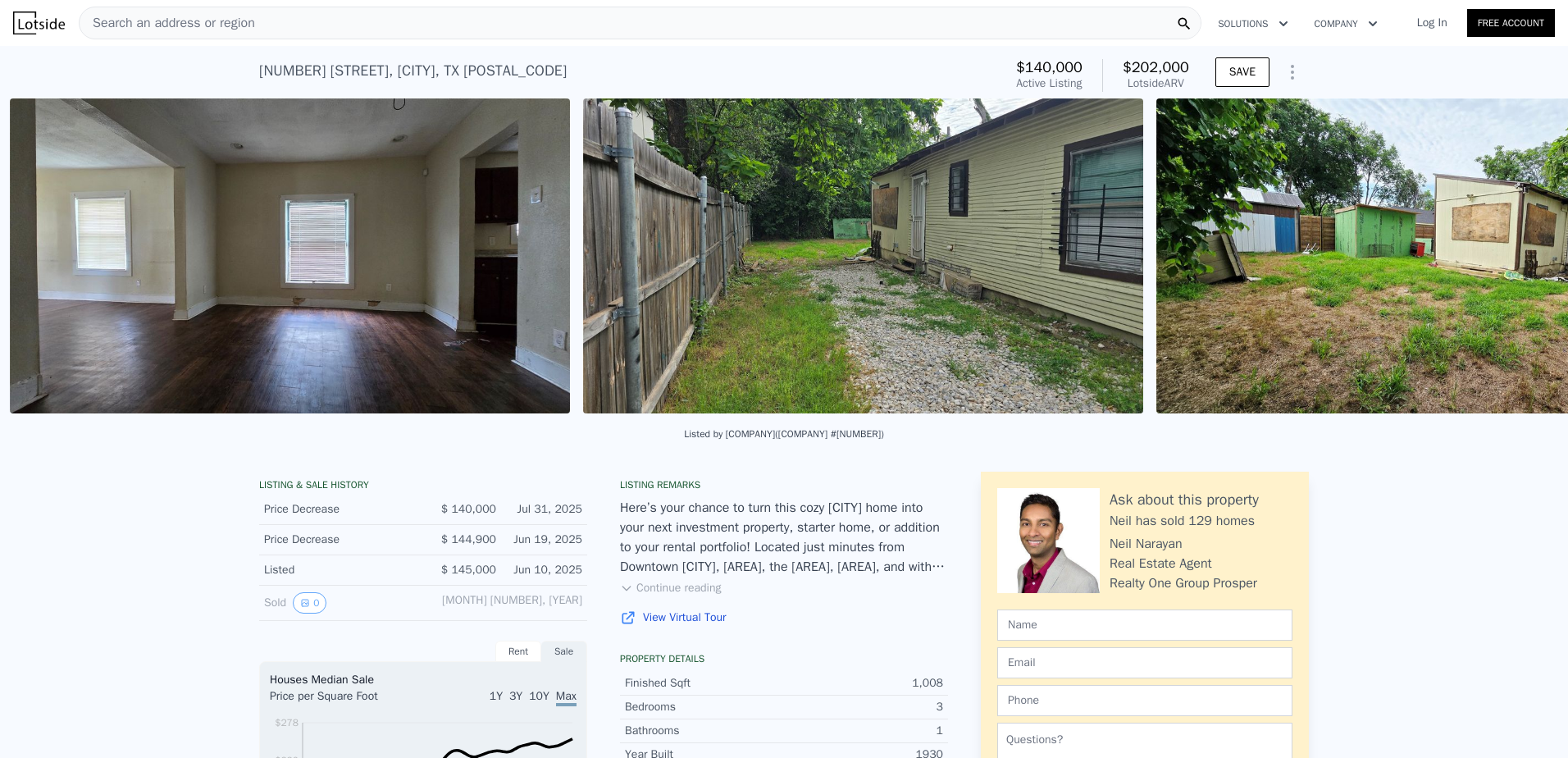 scroll, scrollTop: 0, scrollLeft: 12012, axis: horizontal 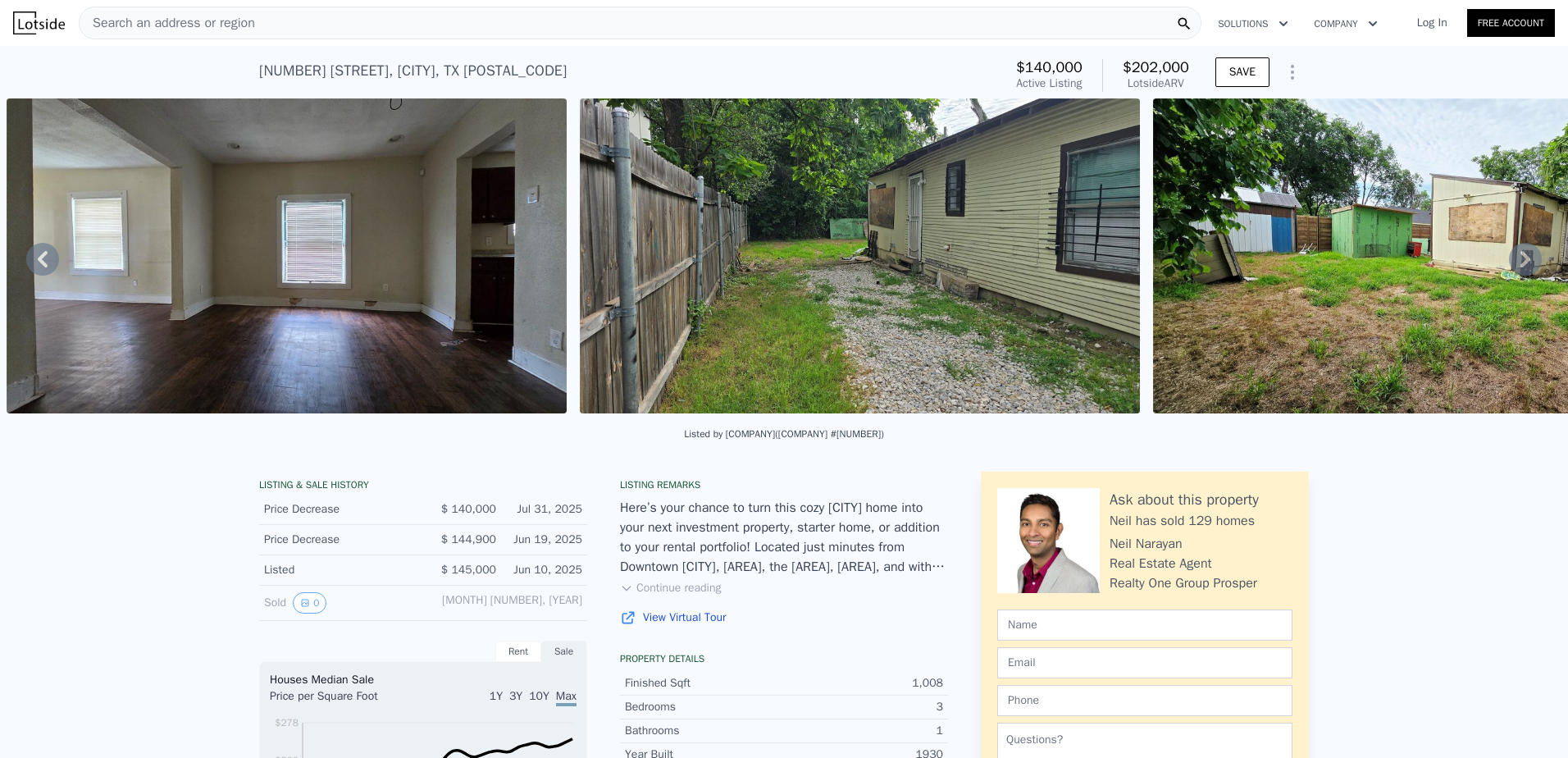 click 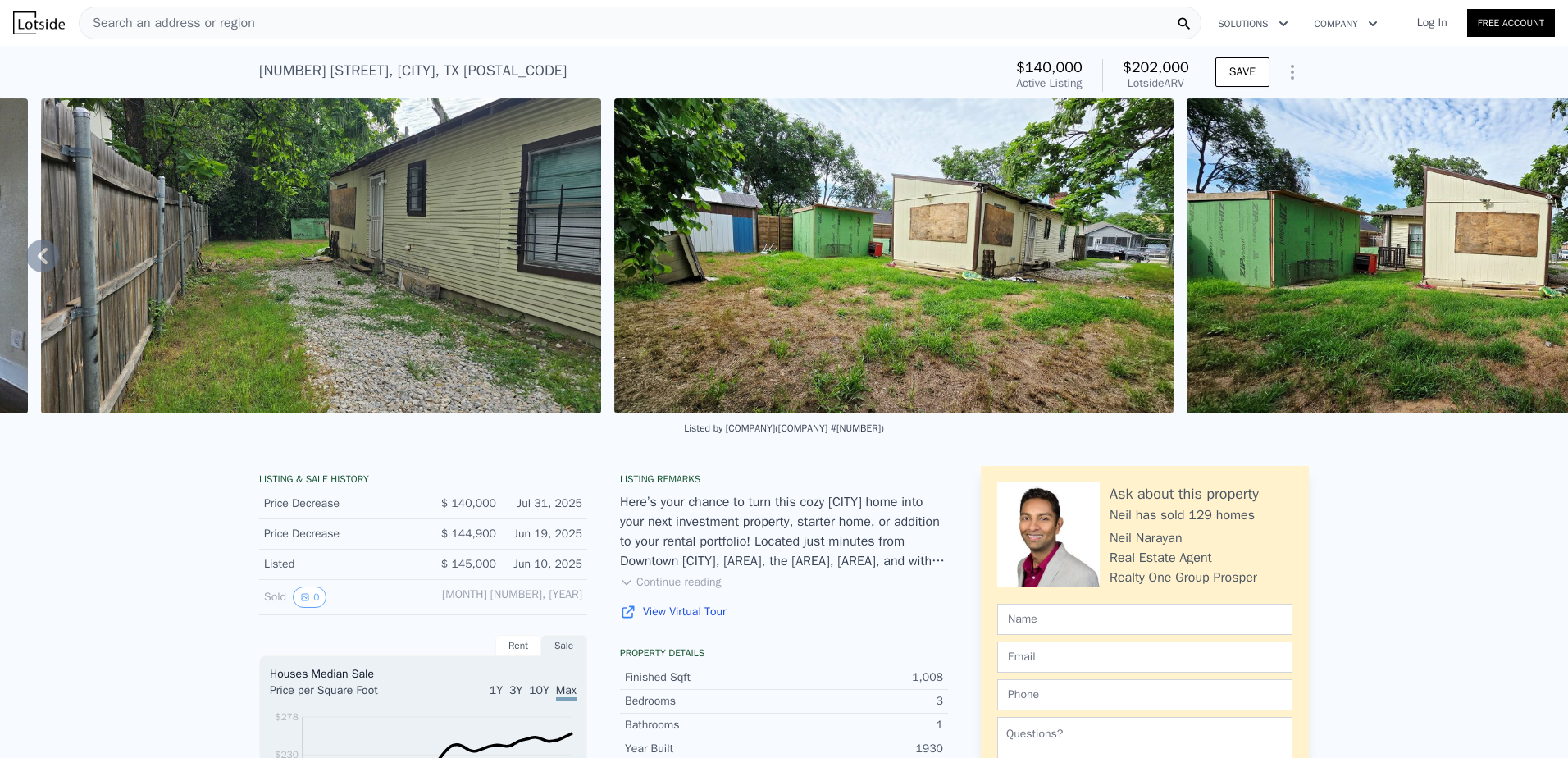 scroll, scrollTop: 0, scrollLeft: 12585, axis: horizontal 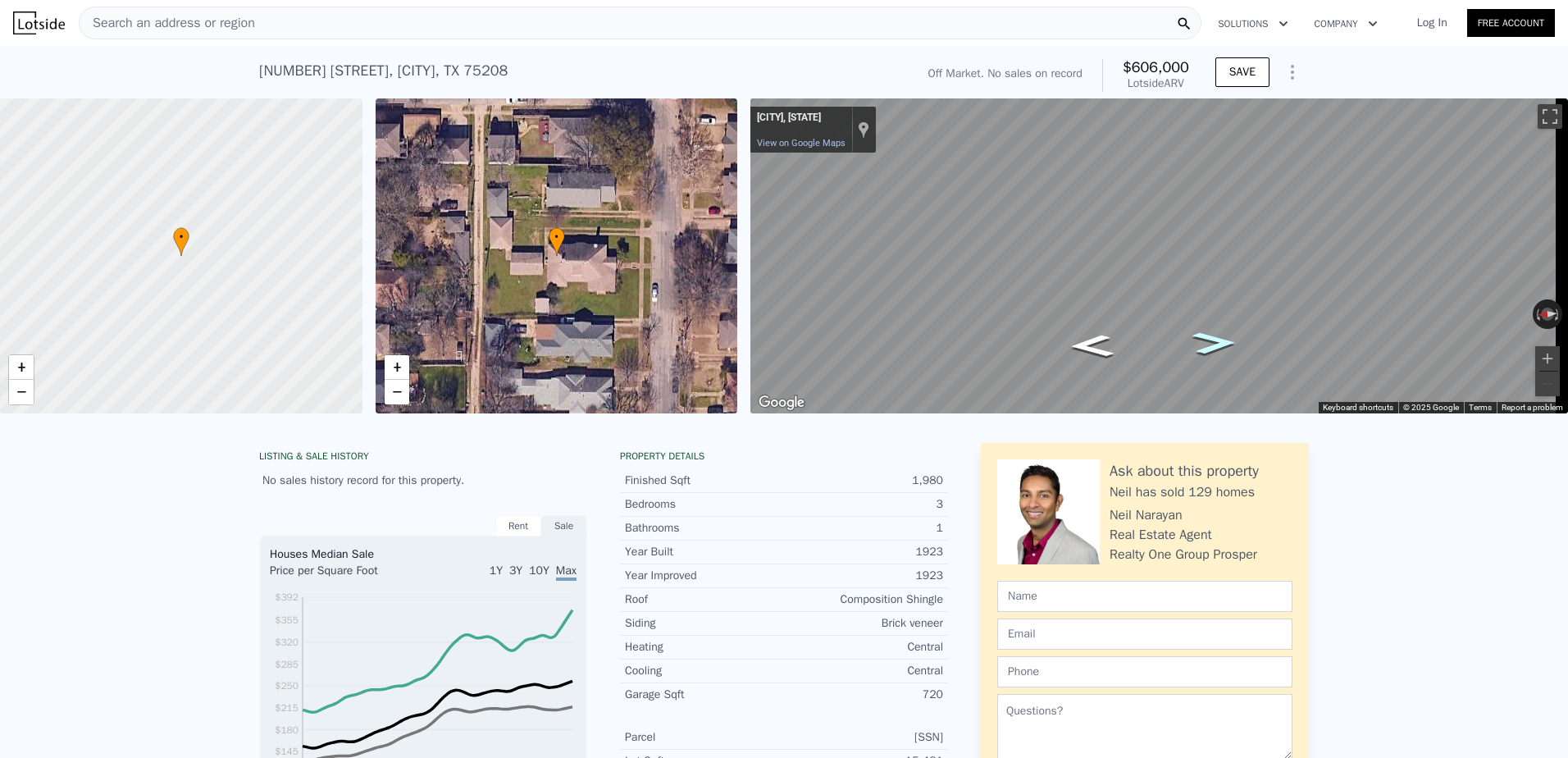click 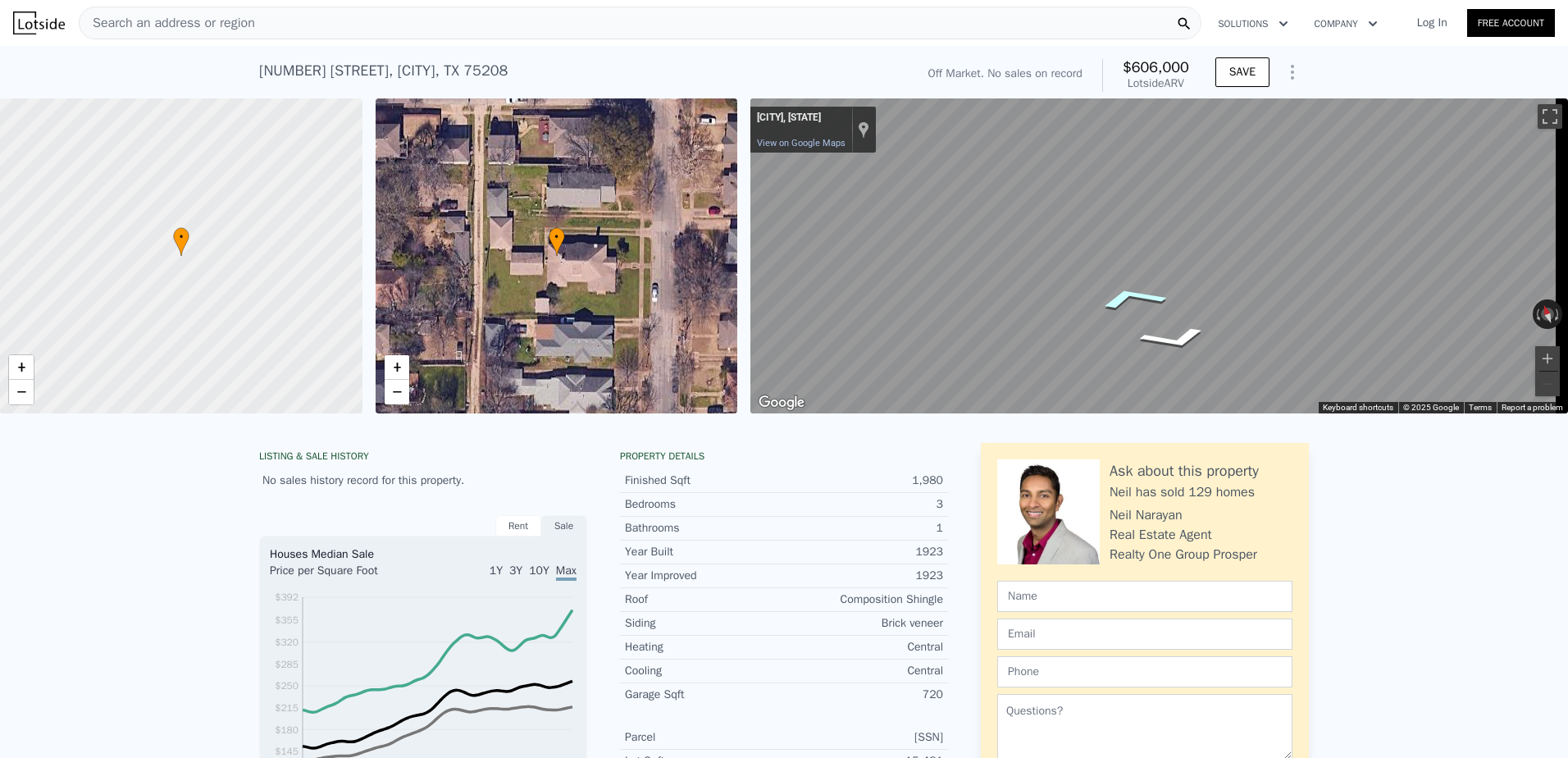 click 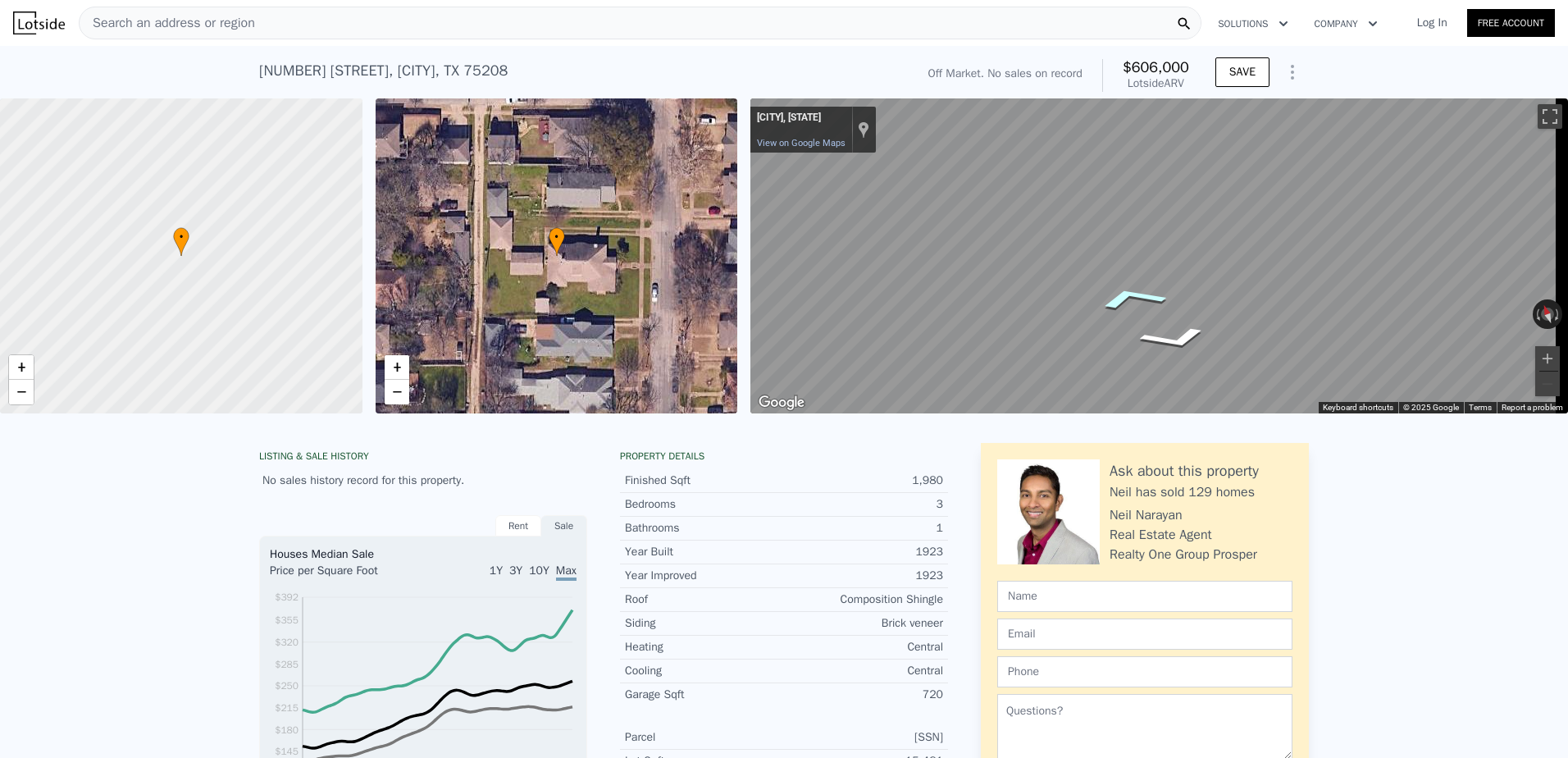 click 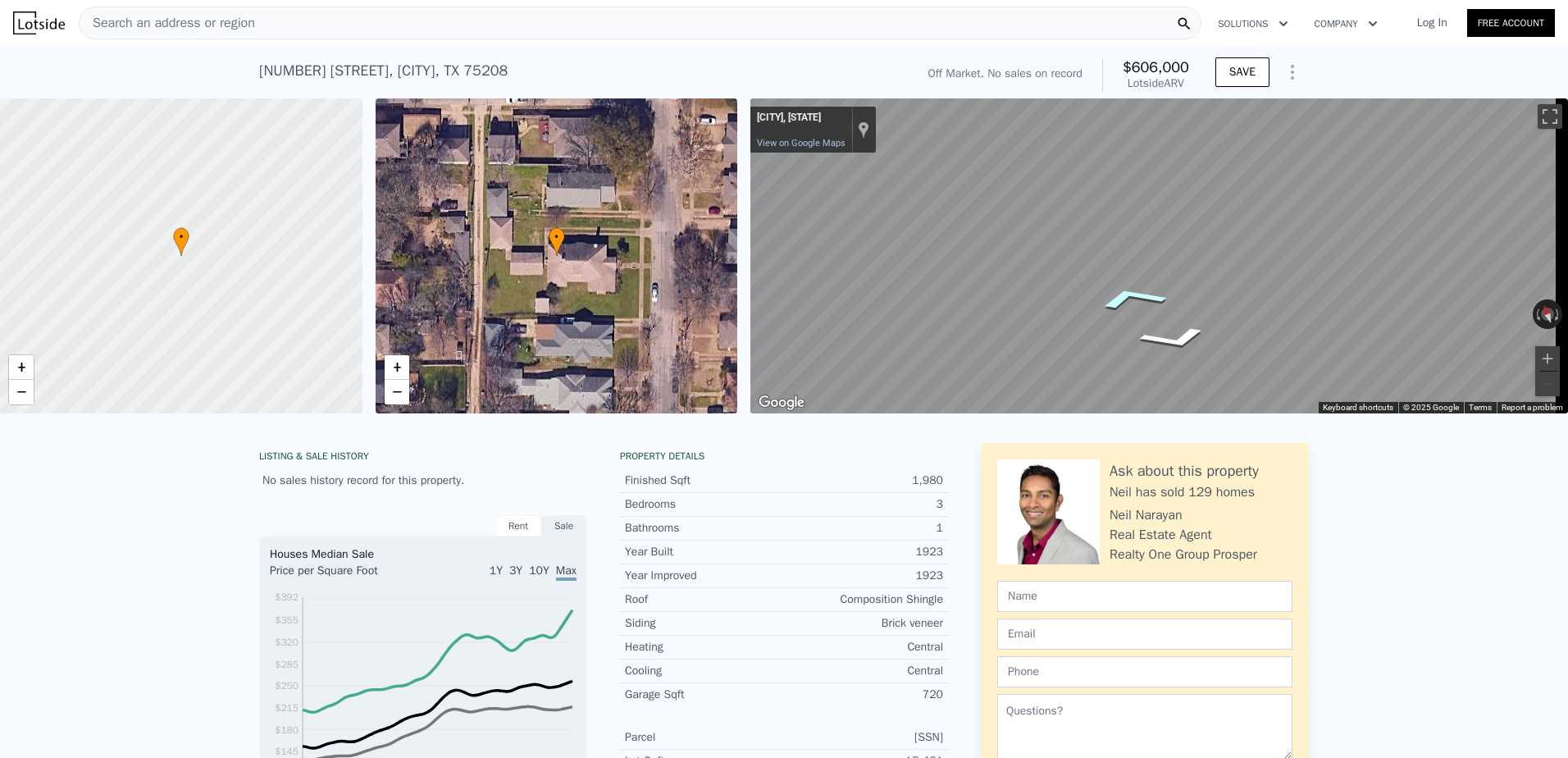 click 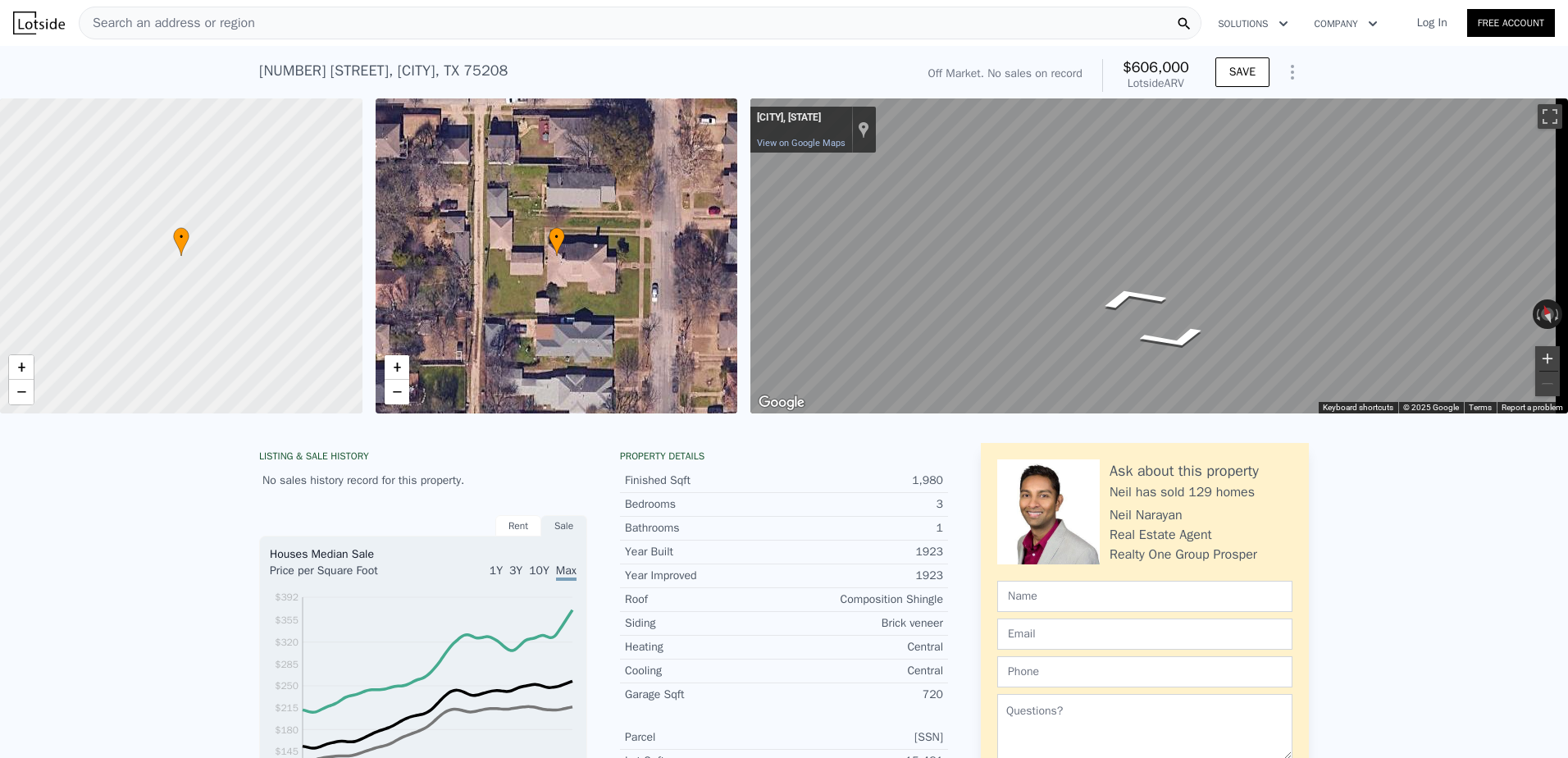 click on "← Move left → Move right ↑ Move up ↓ Move down + Zoom in - Zoom out             Dallas, Texas         Dallas, Texas            View on Google Maps        Custom Imagery                 This image is no longer available                                      Rotate the view          Keyboard shortcuts Map Data © 2025 Google © 2025 Google Terms Report a problem" at bounding box center [1159, 256] 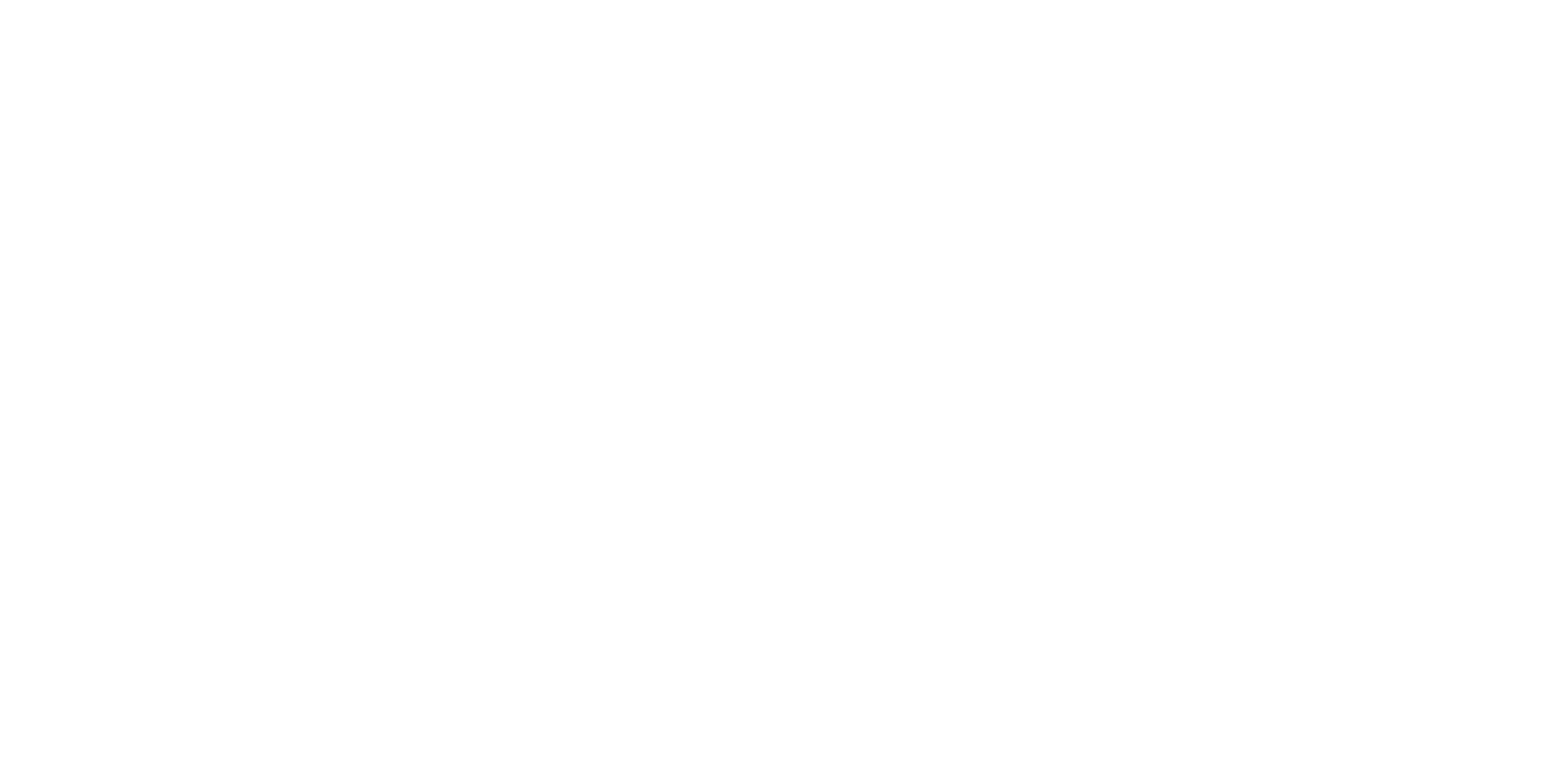 scroll, scrollTop: 0, scrollLeft: 0, axis: both 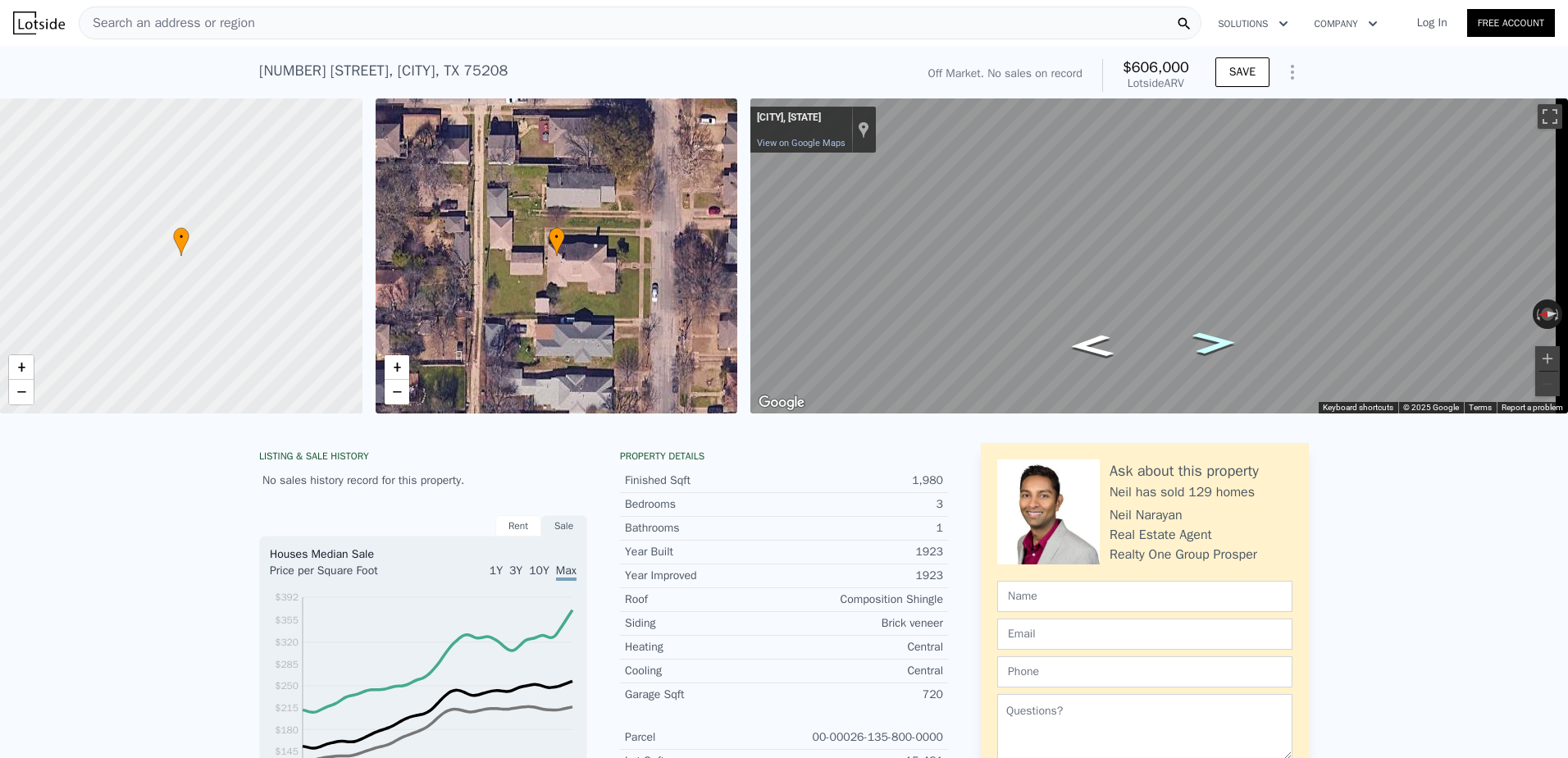 click 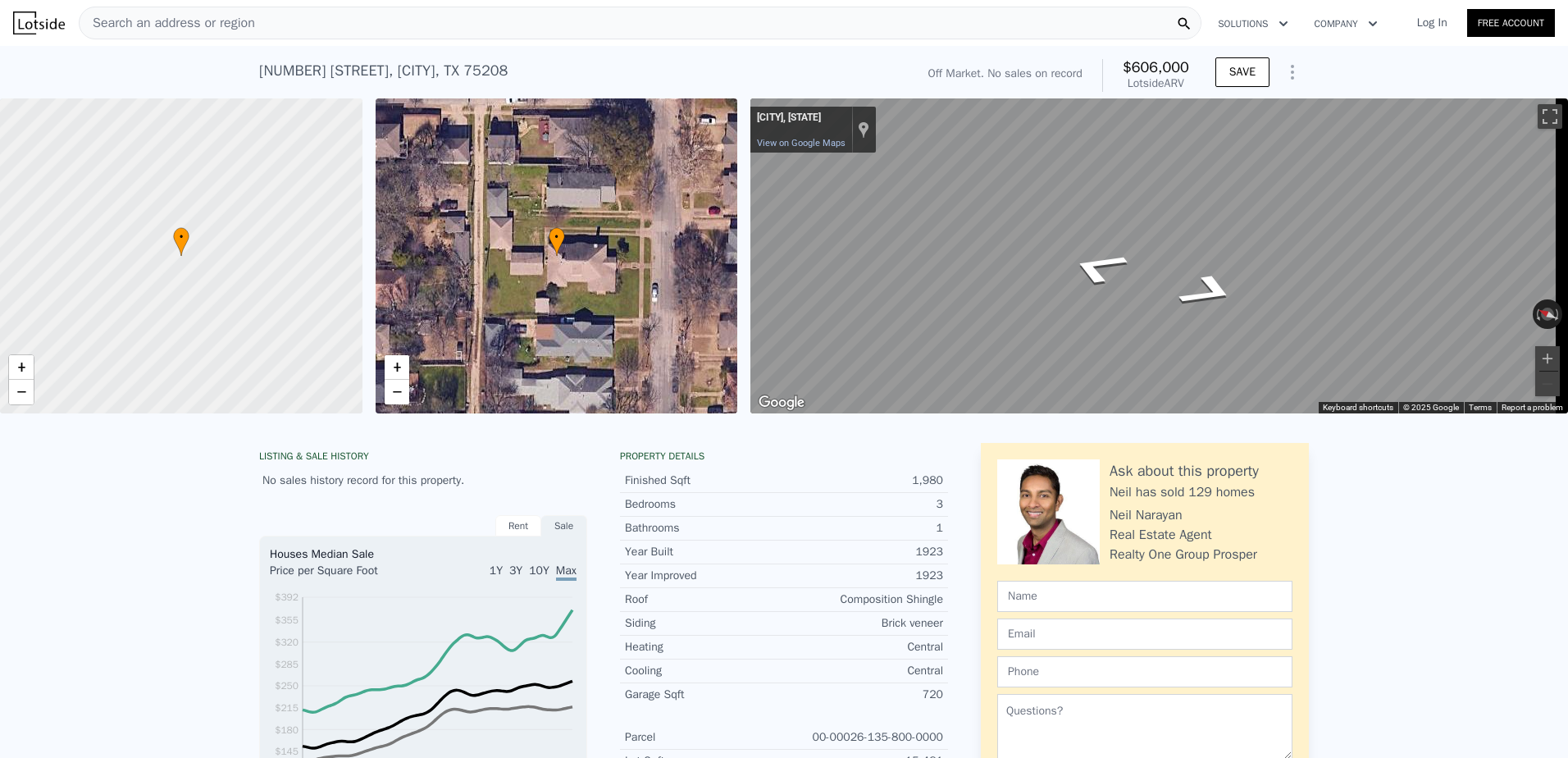 click on "Search an address or region Solutions Company Open main menu Log In Free Account 311 S Clinton Ave ,   Dallas ,   TX   75208 No sales on record (~ARV  $606k ) Off Market. No sales on record $606,000 Lotside  ARV SAVE
•
+ −
•
+ −                 ← Move left → Move right ↑ Move up ↓ Move down + Zoom in - Zoom out             Dallas, Texas         Dallas, Texas            View on Google Maps        Custom Imagery                 This image is no longer available                                      Rotate the view          Keyboard shortcuts Map Data © 2025 Google © 2025 Google Terms Report a problem   LISTING & SALE HISTORY No sales history record for this property. Rent Sale Rent over time Price per Square Foot 1Y 3Y 10Y Max 2018 2019 2019 2020 2021 2022 2022 2023 2024 2025 $1.1 $1.185 $1.27 $1.355 $1.44 $1.525 $1.61 $1.695 $1.84 Dallas Co. Dallas Metro Apr 15, 2018 Houses Median Sale 1Y 3Y 3" at bounding box center (784, 379) 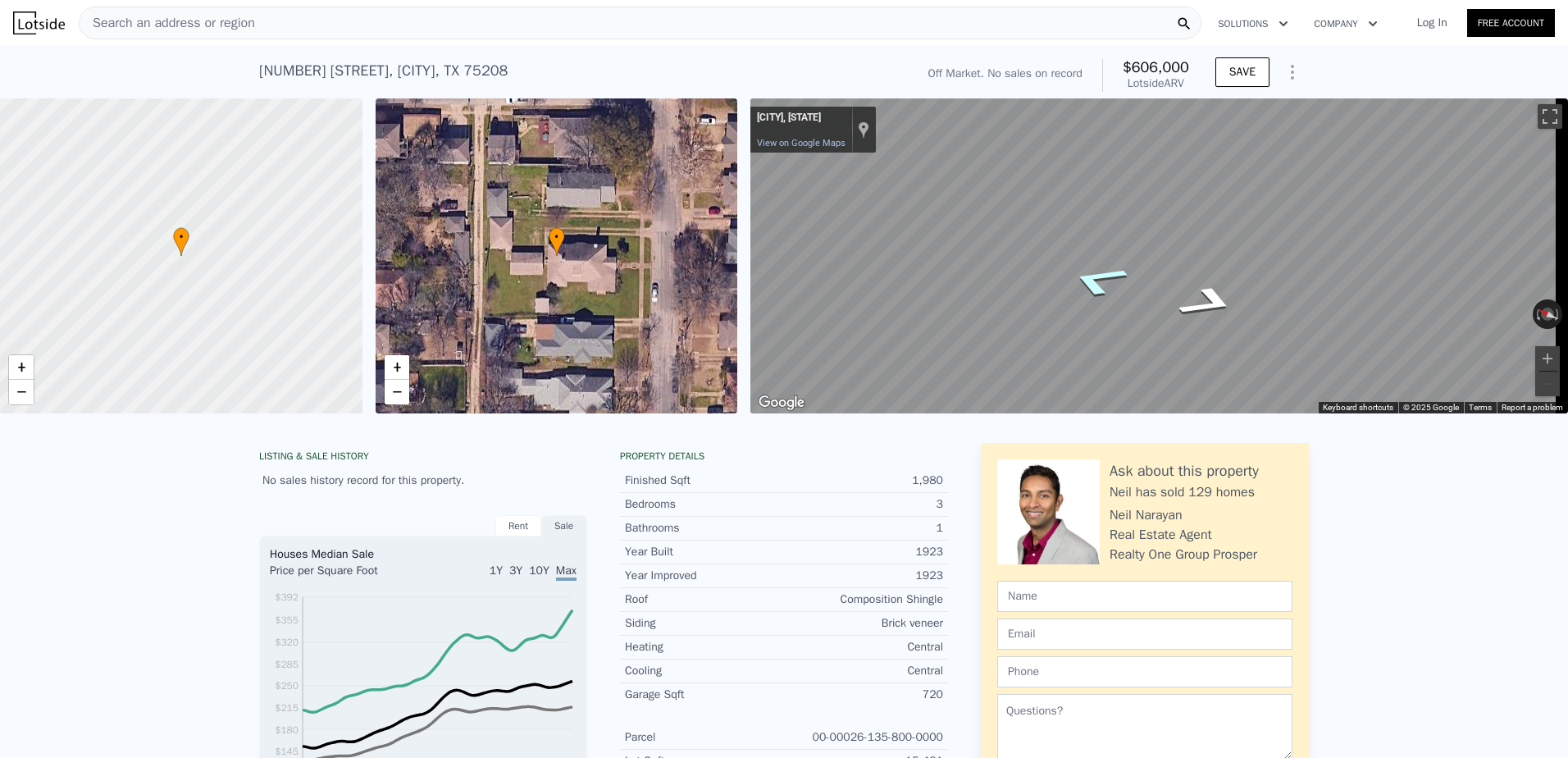 drag, startPoint x: 1114, startPoint y: 285, endPoint x: 1081, endPoint y: 282, distance: 33.13608 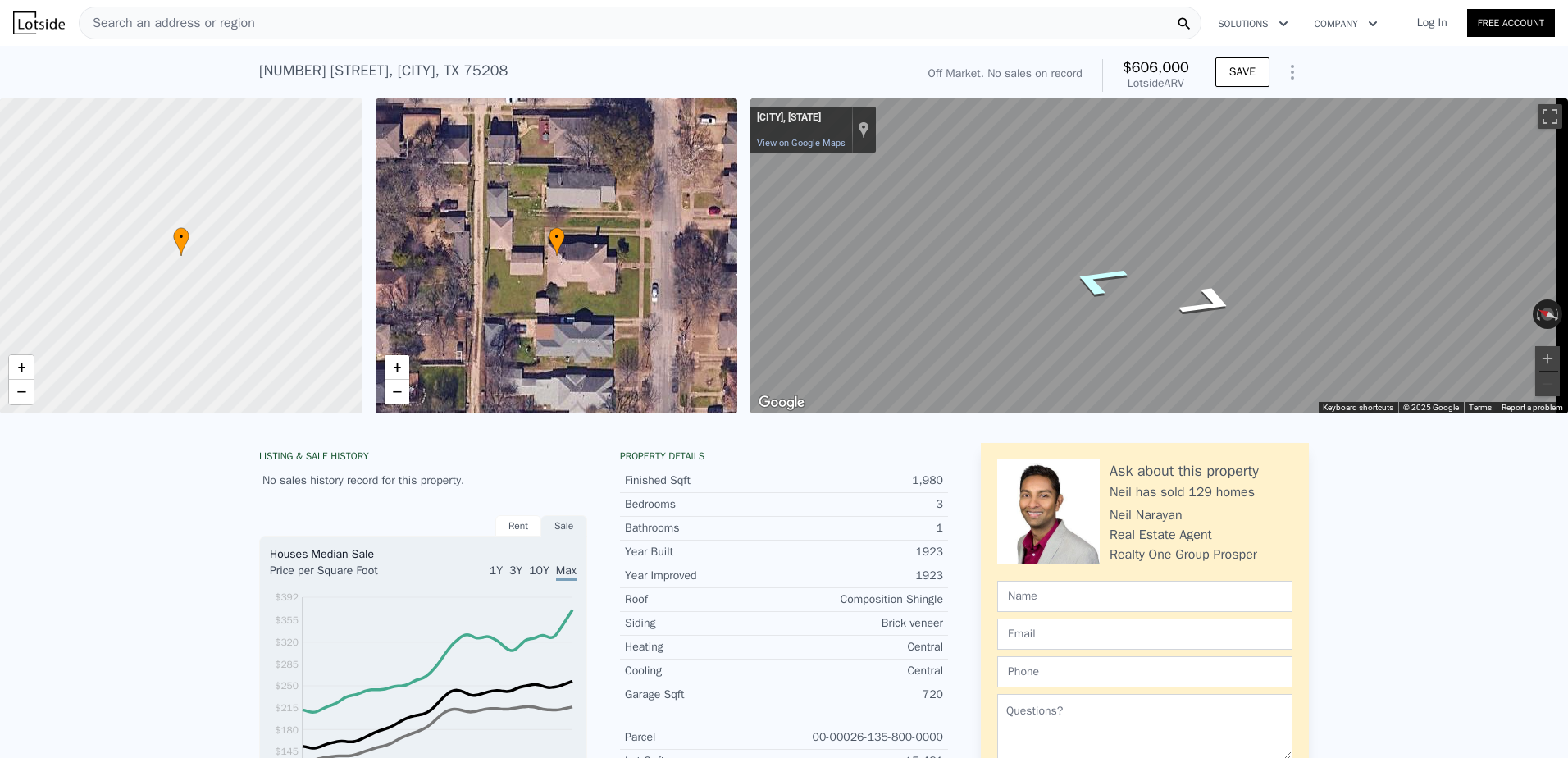 click 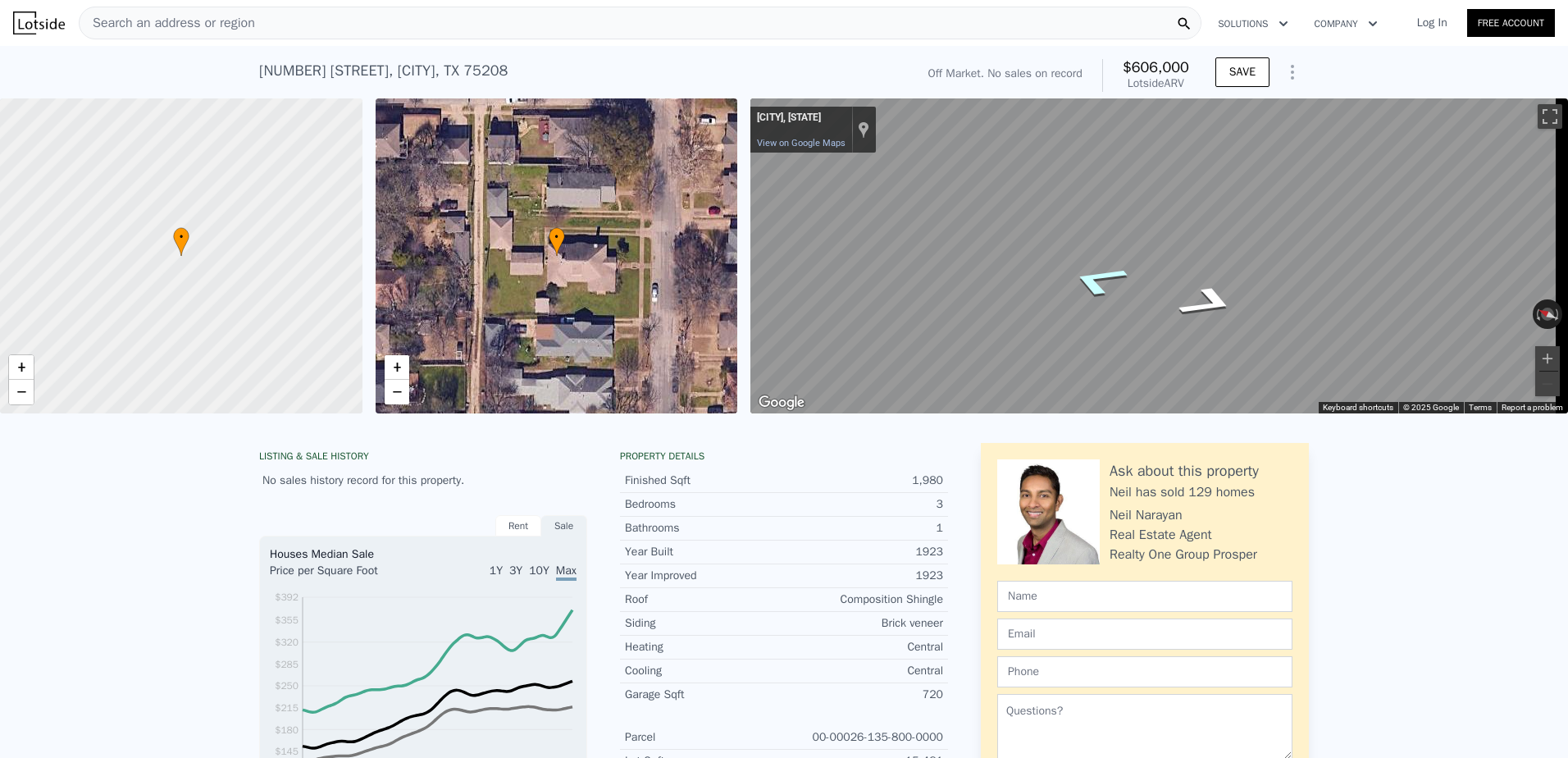 click 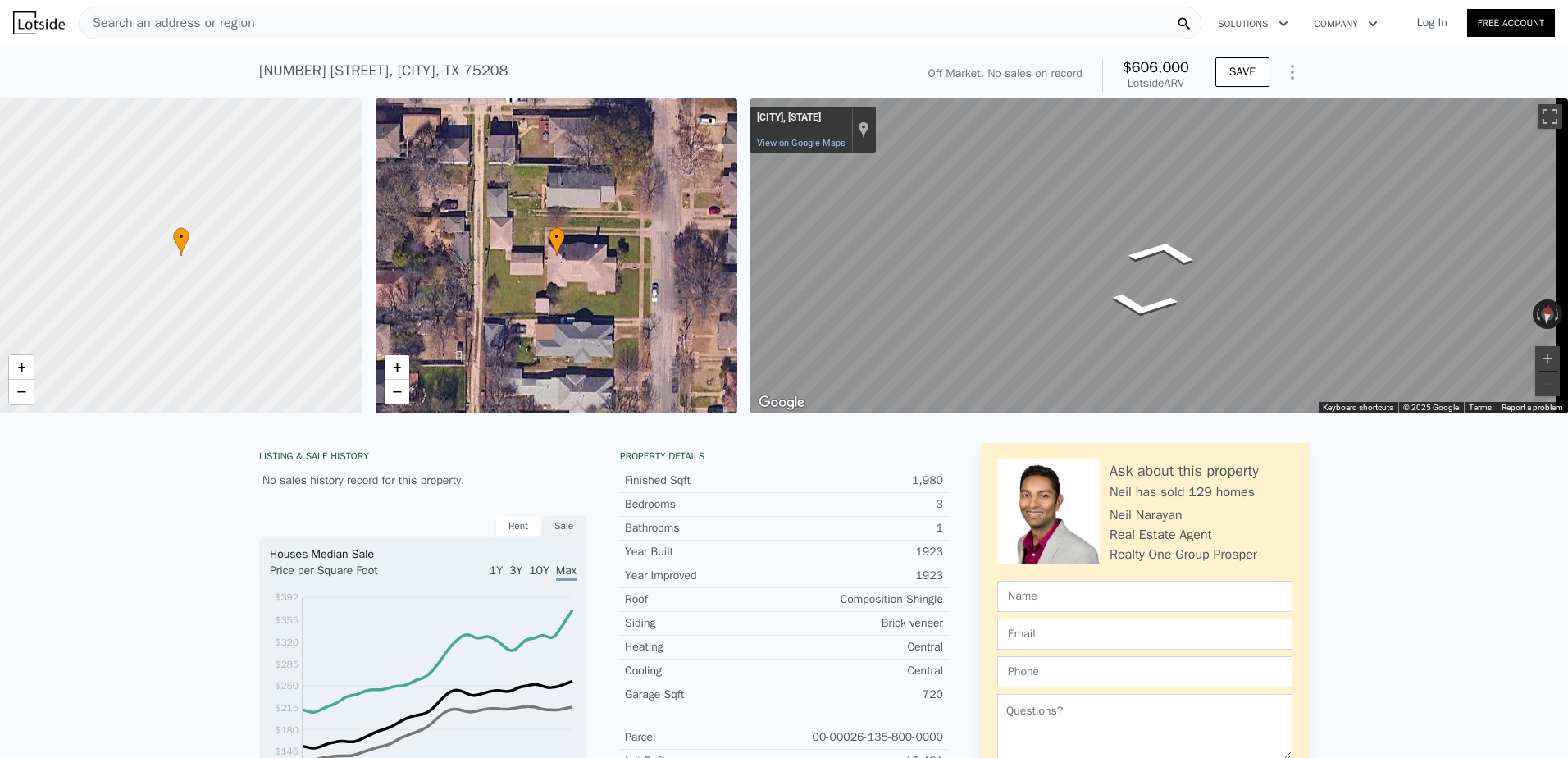 click on "•
+ −
•
+ −                 ← Move left → Move right ↑ Move up ↓ Move down + Zoom in - Zoom out             Dallas, Texas         Dallas, Texas            View on Google Maps        Custom Imagery                 This image is no longer available                                      Rotate the view          Keyboard shortcuts Map Data © 2025 Google © 2025 Google Terms Report a problem" at bounding box center [784, 256] 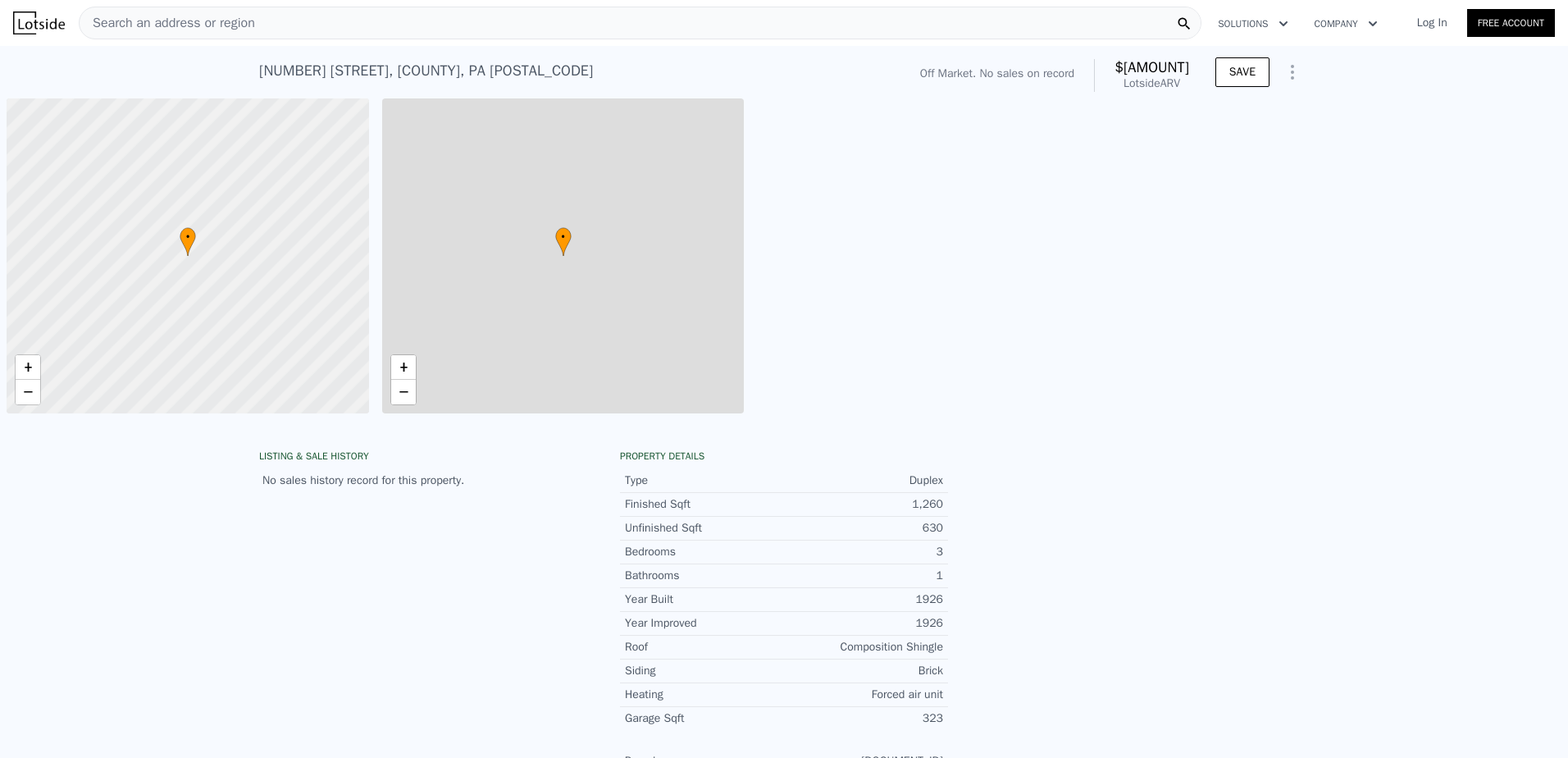 scroll, scrollTop: 0, scrollLeft: 0, axis: both 